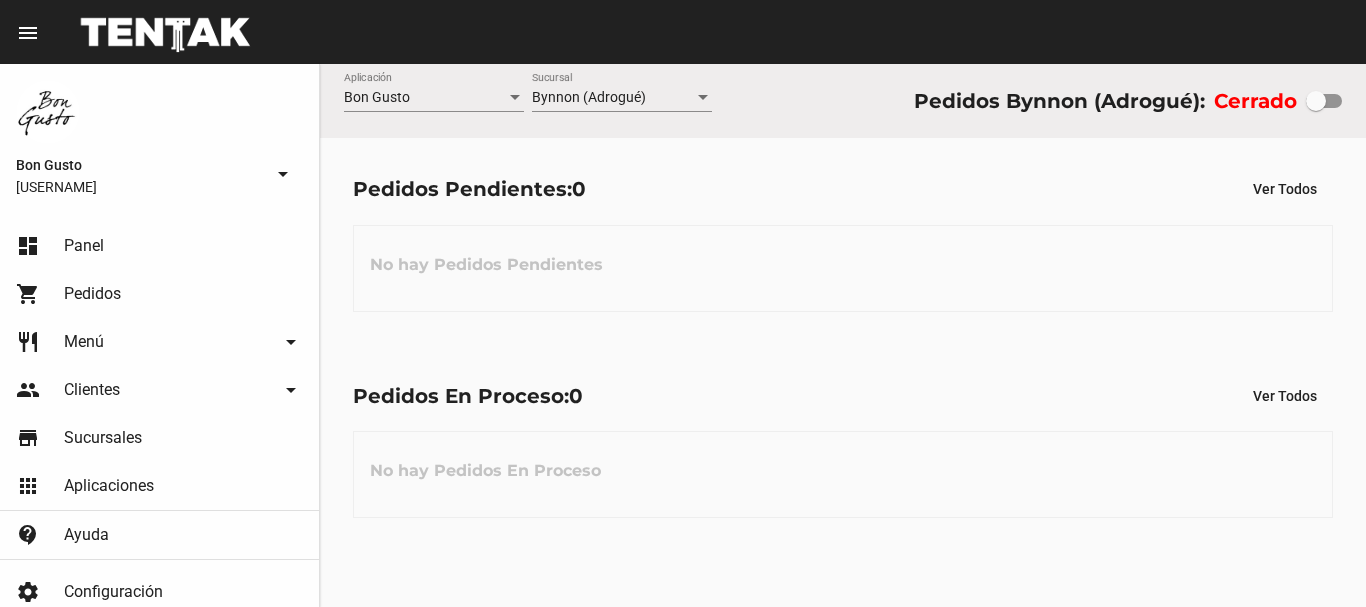scroll, scrollTop: 0, scrollLeft: 0, axis: both 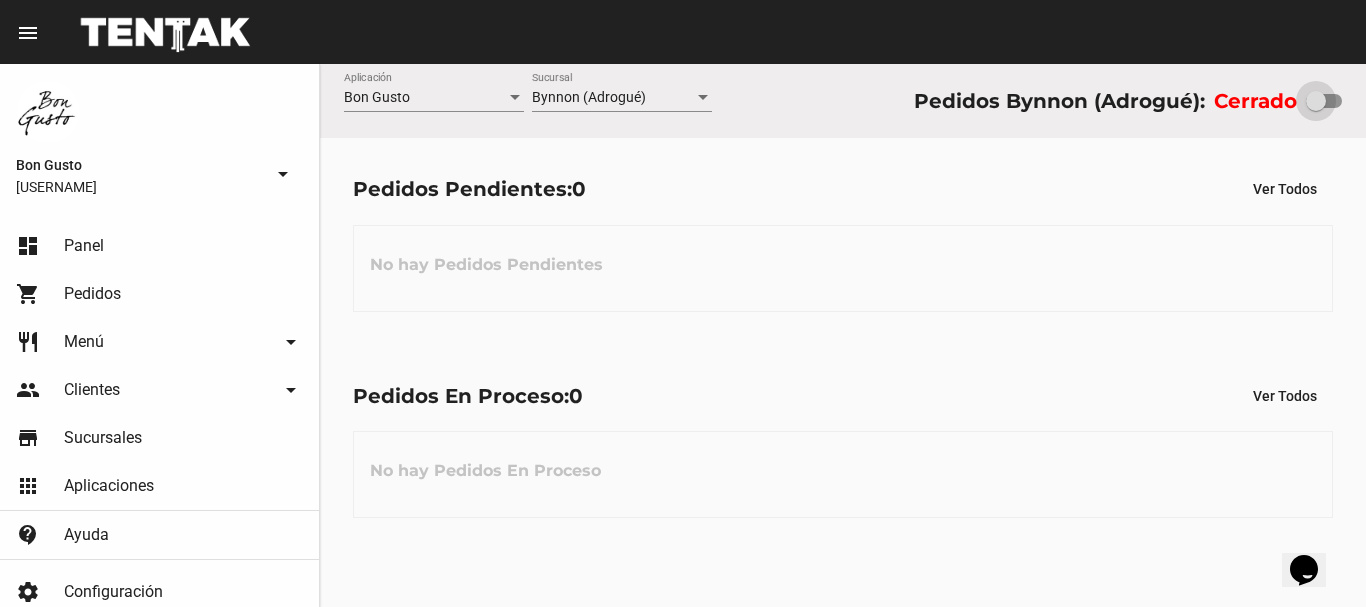 click at bounding box center (1316, 101) 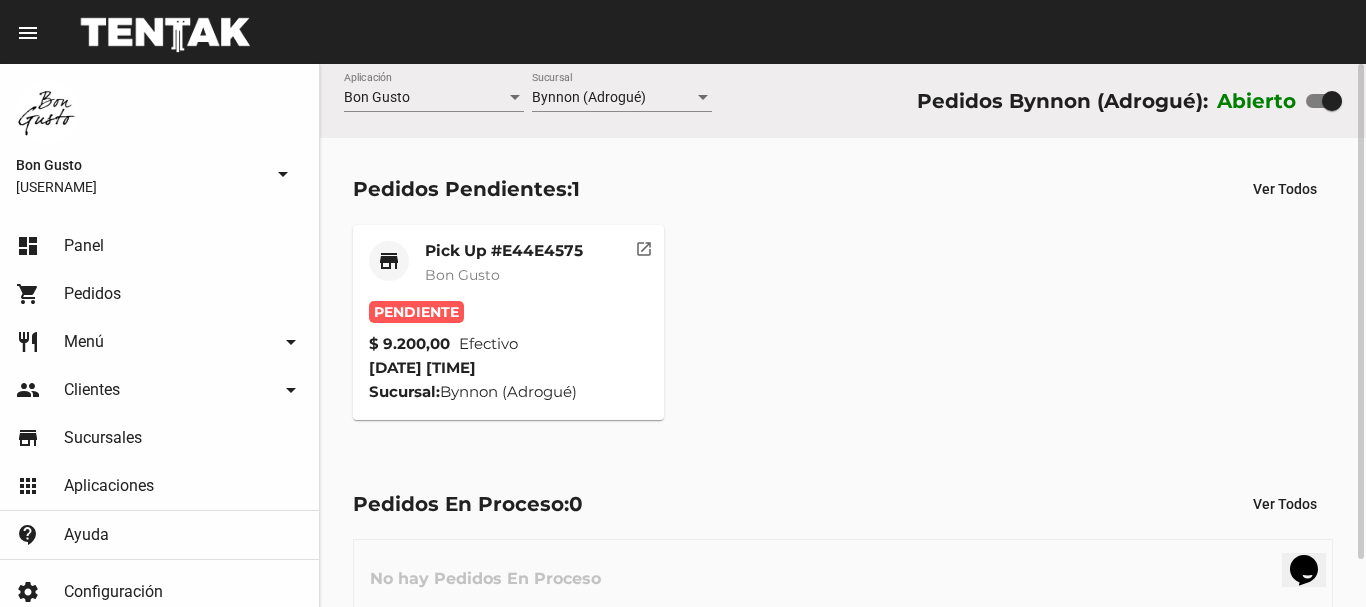 click on "open_in_new" at bounding box center (644, 246) 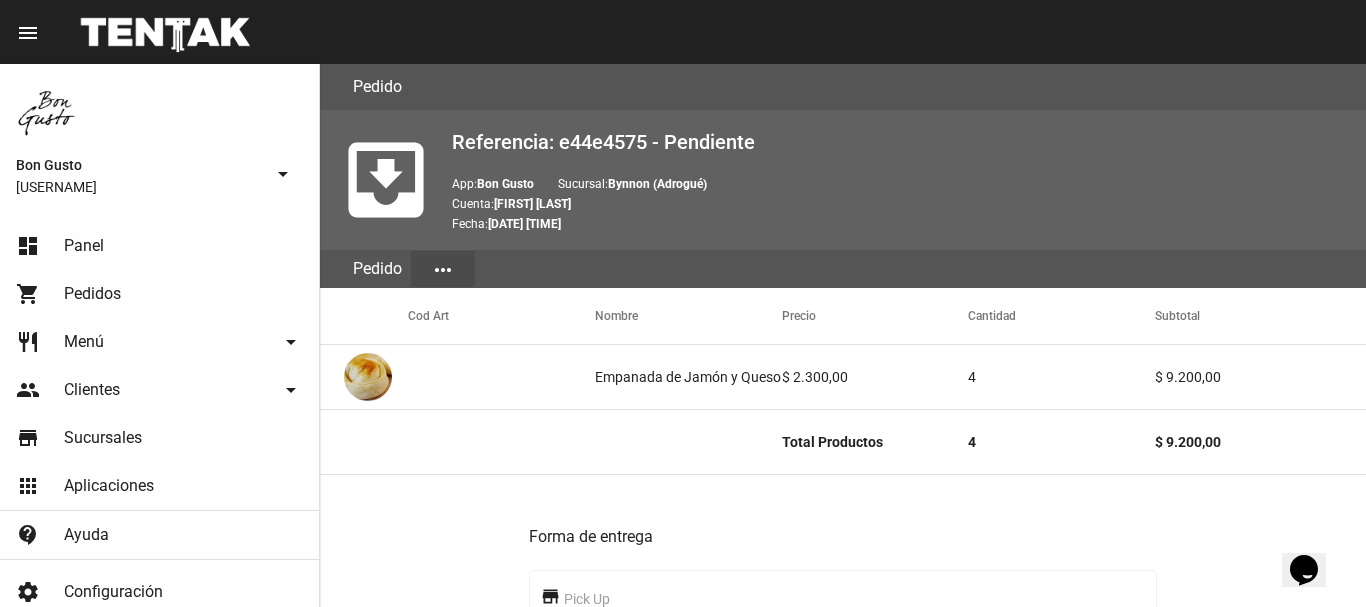 scroll, scrollTop: 858, scrollLeft: 0, axis: vertical 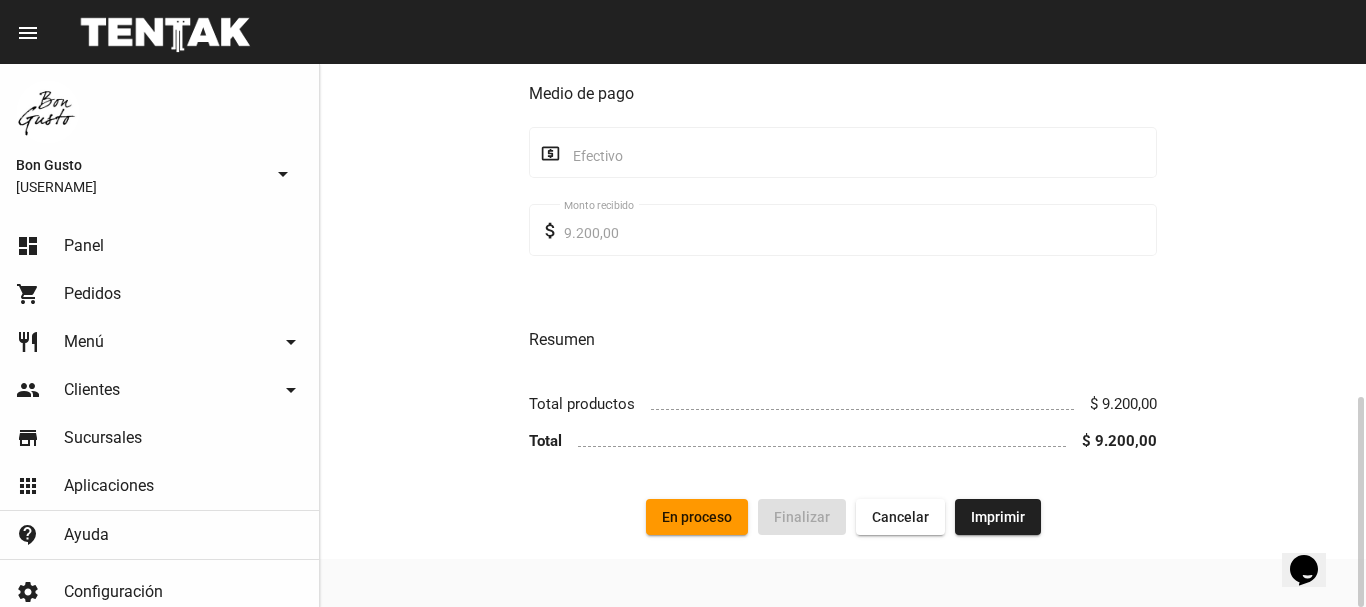 click on "Cod Art Nombre Precio Cantidad Subtotal Empanada de Jamón y Queso $ 2.300,00  4 $ 9.200,00  Total Productos 4 $ 9.200,00 Forma de entrega store Pick Up place Bynnon (Adrogué) Sucursal [FIRST] [LAST] [NUMBER], [CITY] ([POSTAL]) Contacto phone [PHONE] Teléfono Medio de pago local_atm Efectivo attach_money 9.200,00 Monto recibido Resumen Total productos $ 9.200,00 Total $ 9.200,00  En proceso   Finalizar  Cancelar Imprimir" at bounding box center [843, -5] 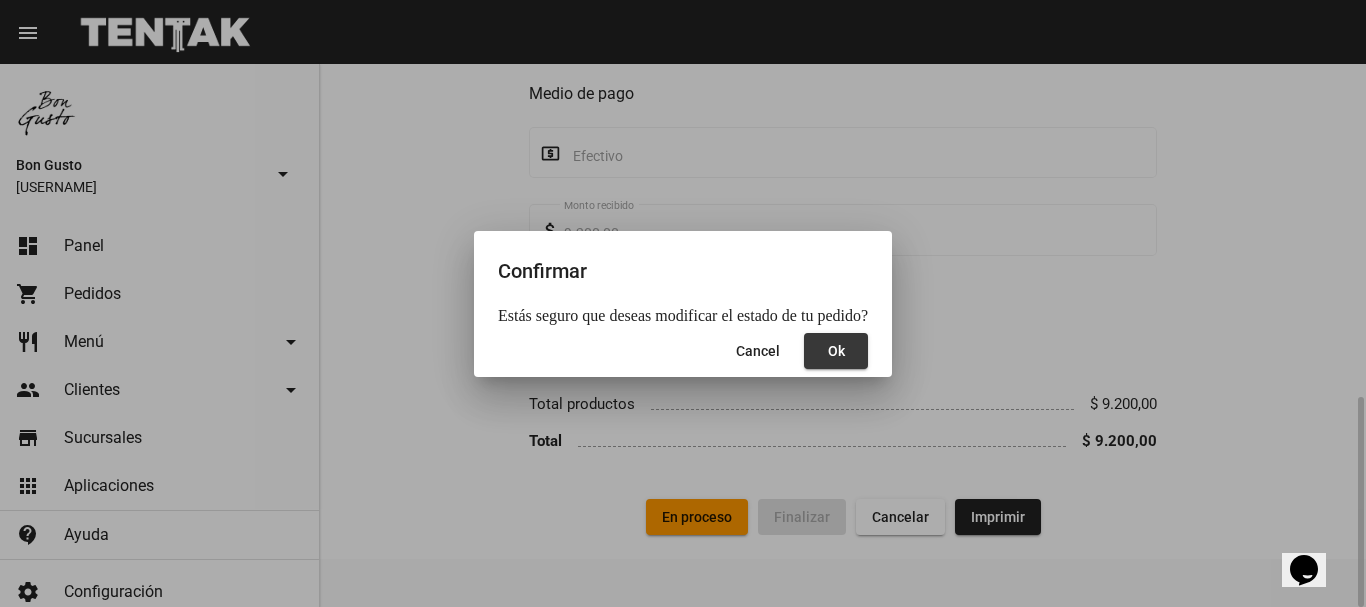 drag, startPoint x: 847, startPoint y: 360, endPoint x: 873, endPoint y: 390, distance: 39.698868 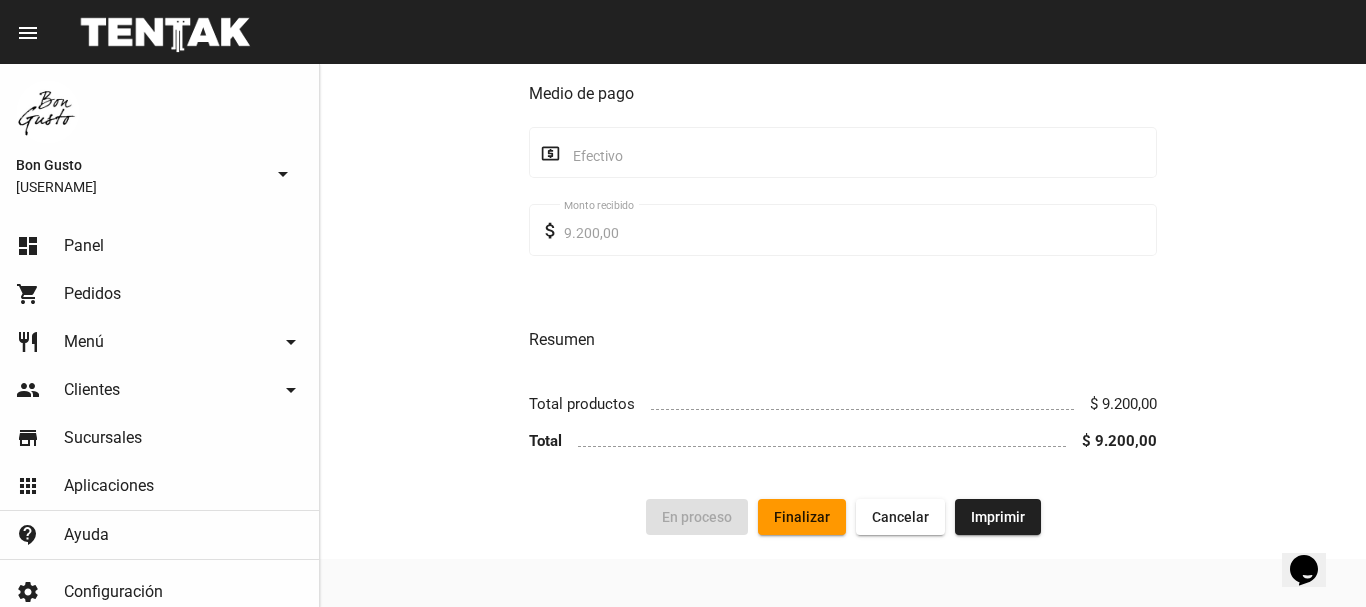 scroll, scrollTop: 0, scrollLeft: 0, axis: both 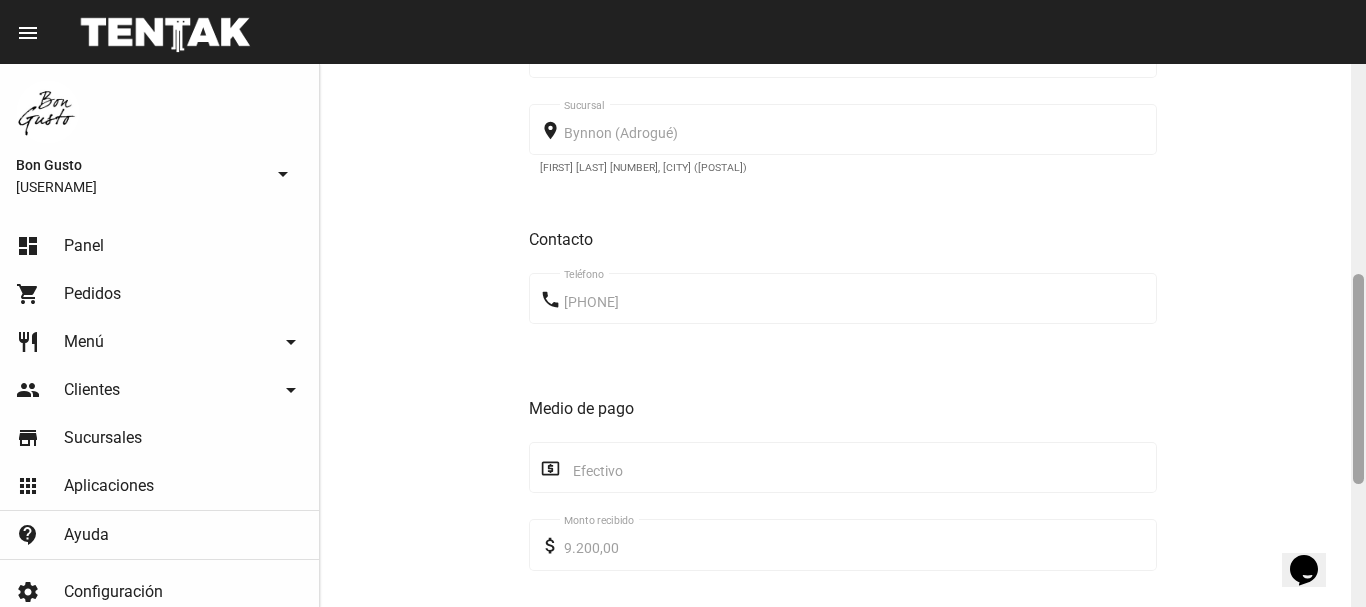 drag, startPoint x: 1365, startPoint y: 173, endPoint x: 1358, endPoint y: 307, distance: 134.18271 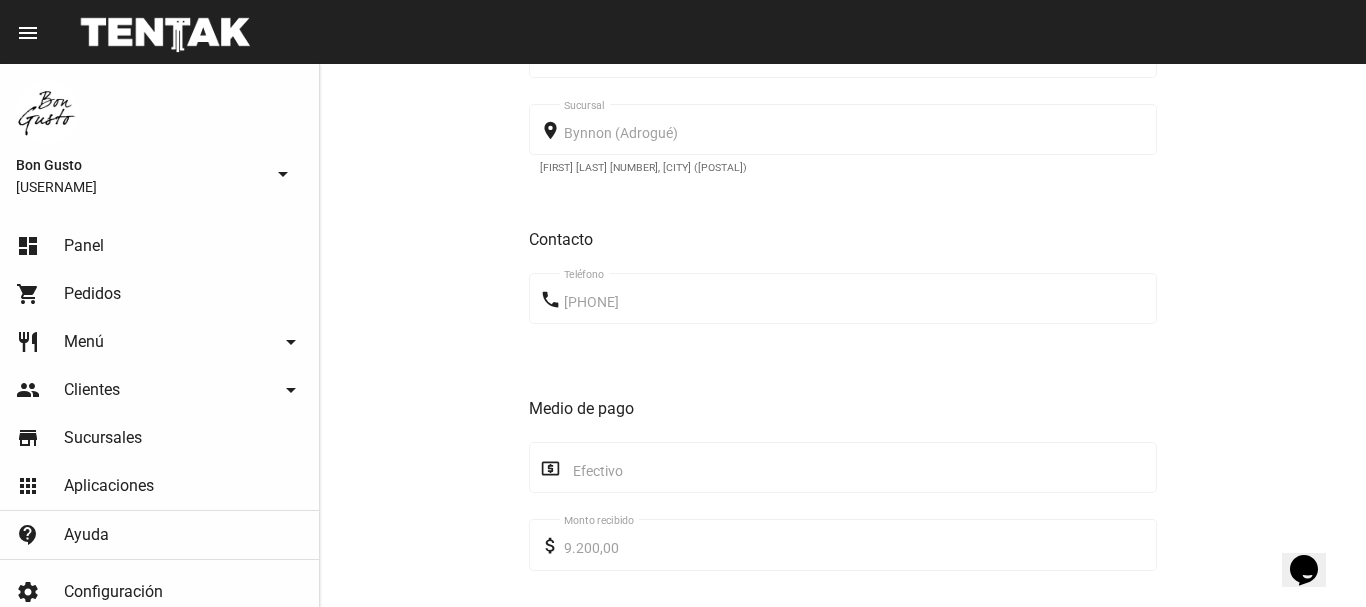 scroll, scrollTop: 858, scrollLeft: 0, axis: vertical 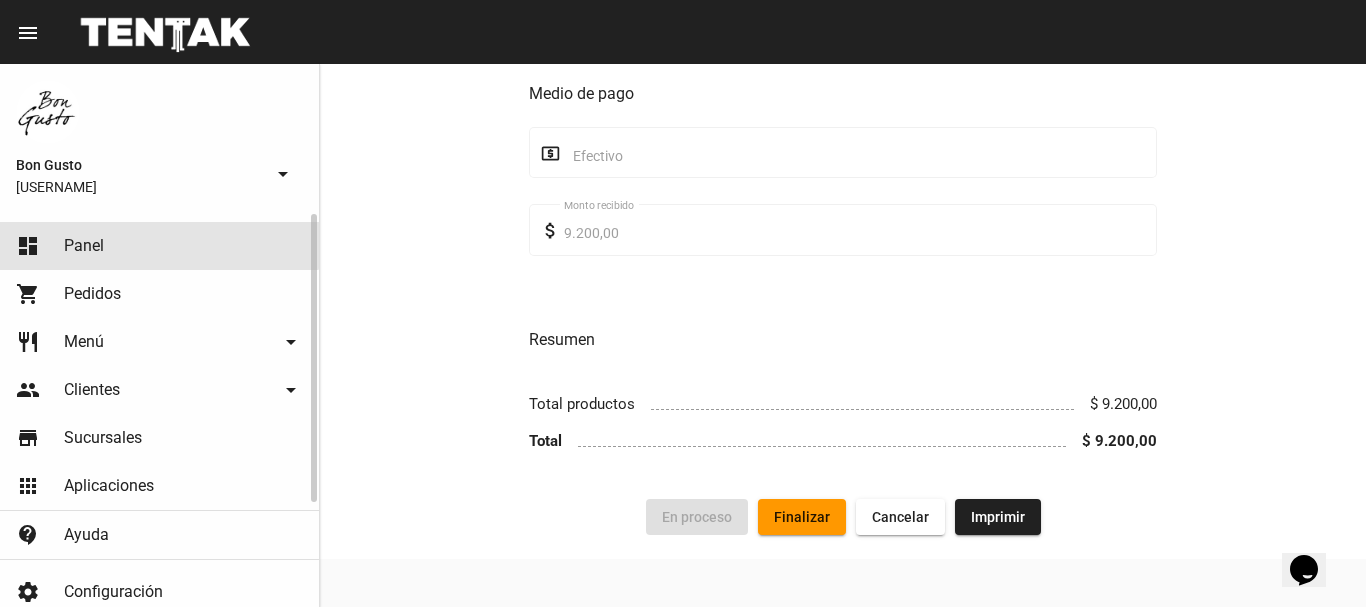 click on "dashboard Panel" at bounding box center (159, 246) 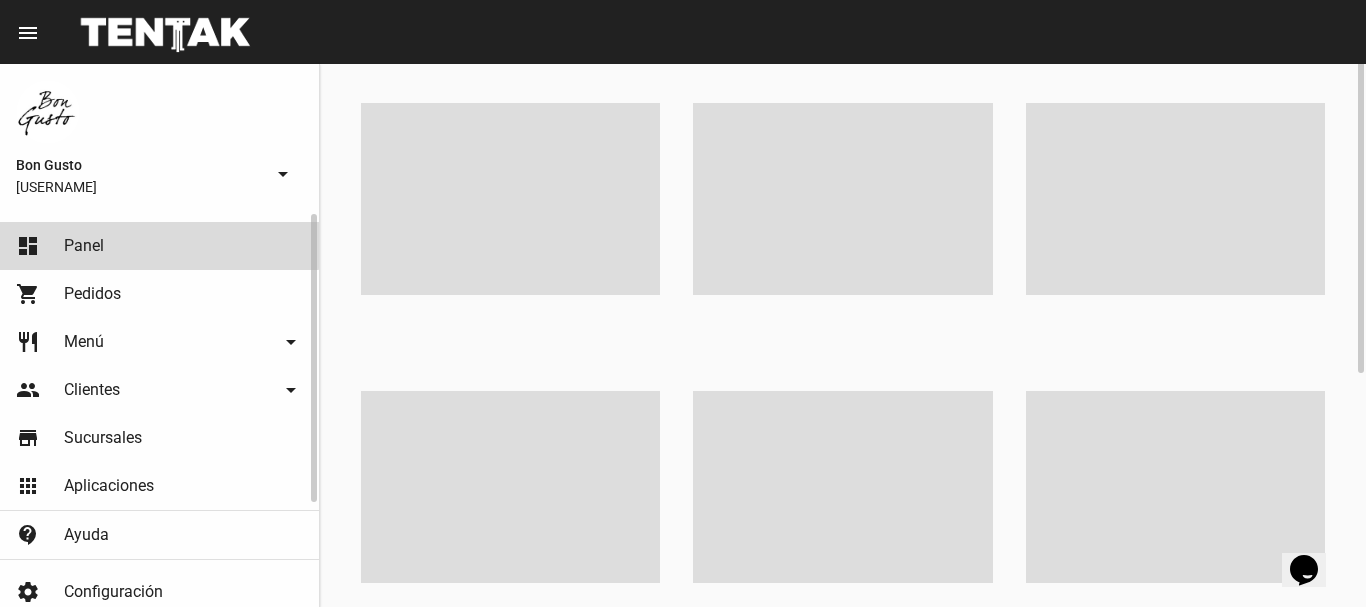 scroll, scrollTop: 0, scrollLeft: 0, axis: both 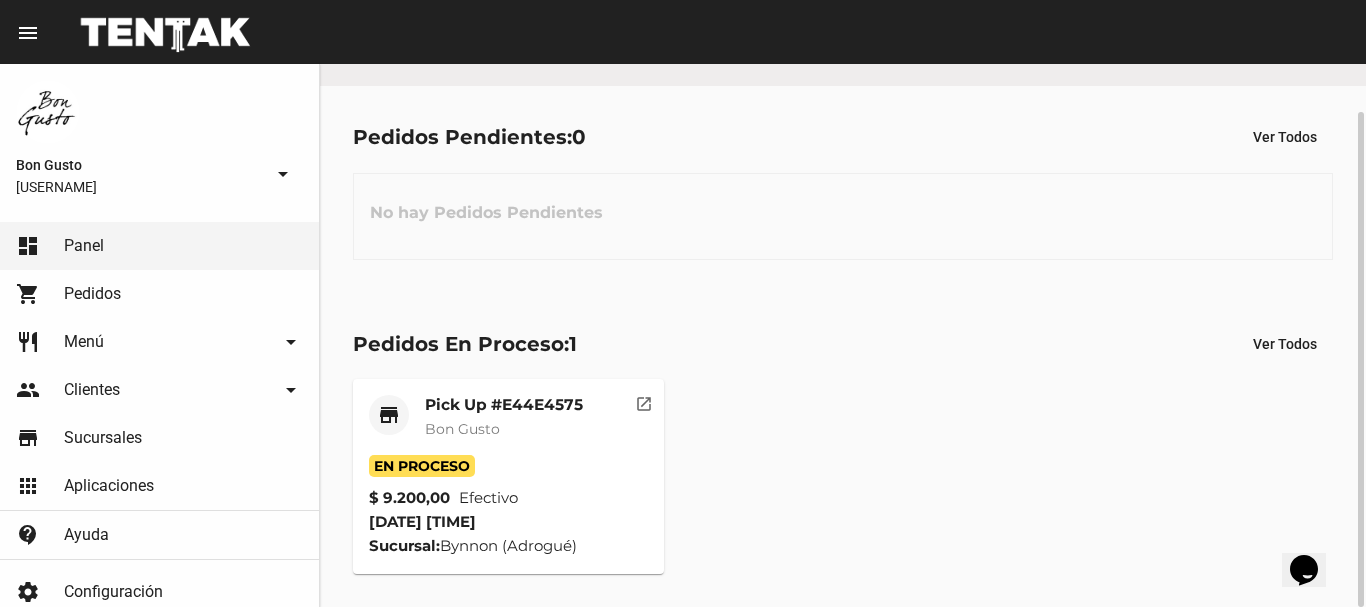 click on "open_in_new" at bounding box center [644, 399] 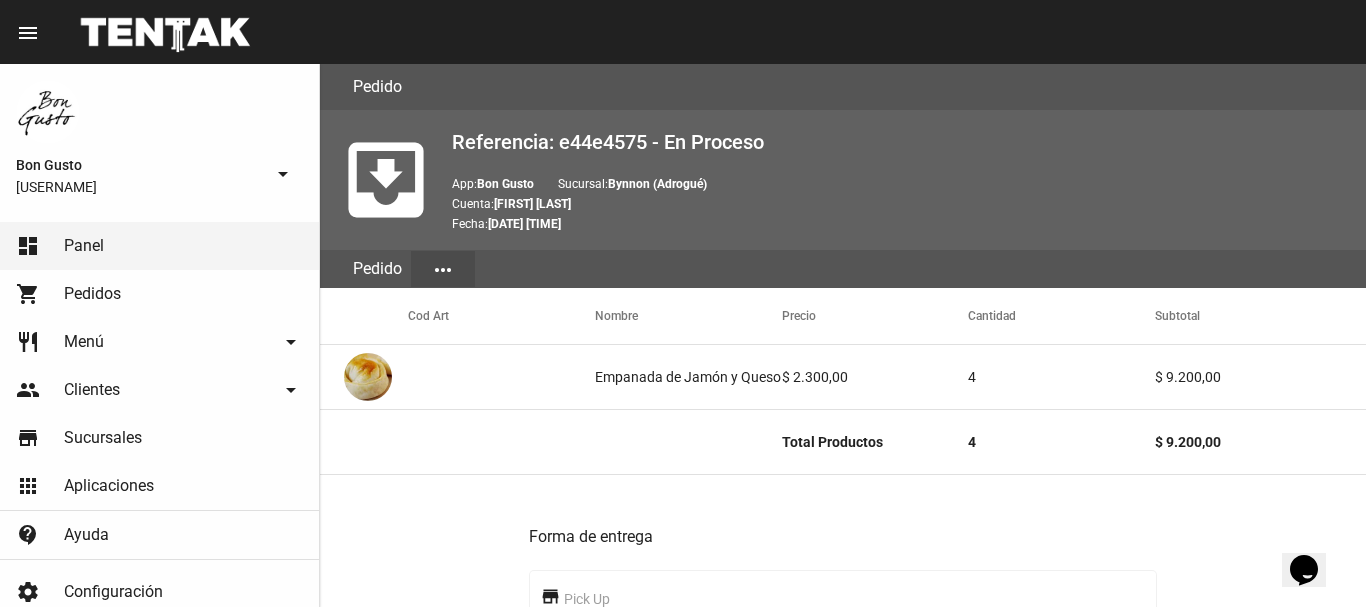 scroll, scrollTop: 667, scrollLeft: 0, axis: vertical 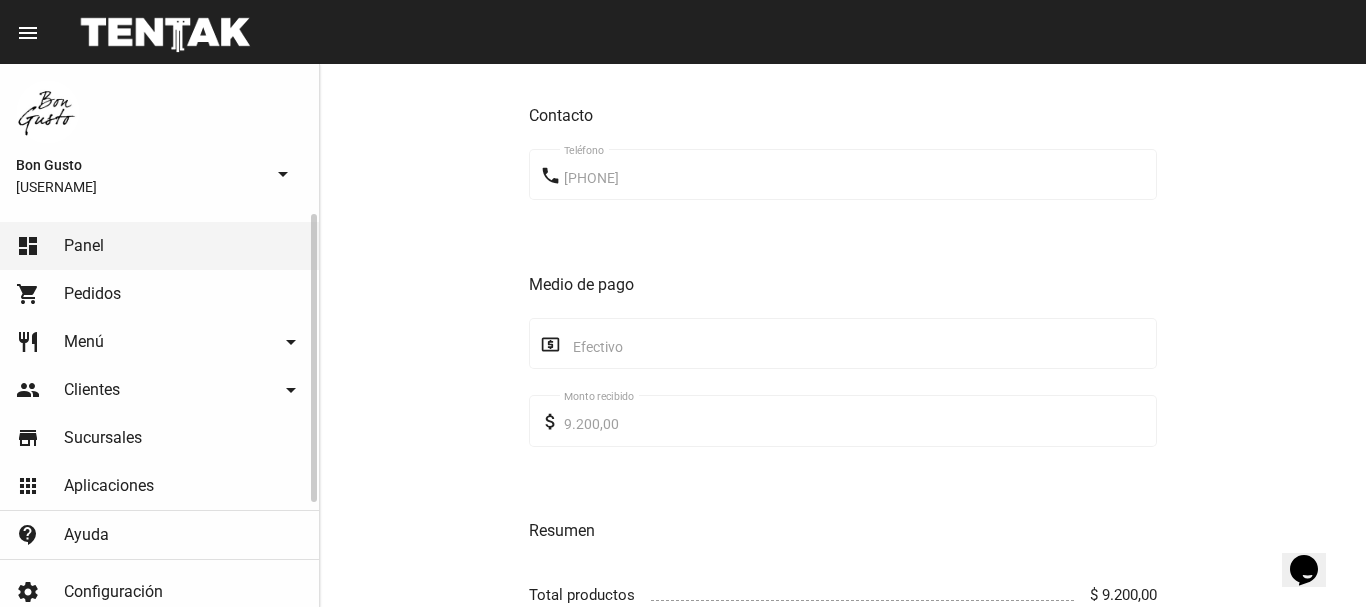 click on "Pedidos" at bounding box center [92, 294] 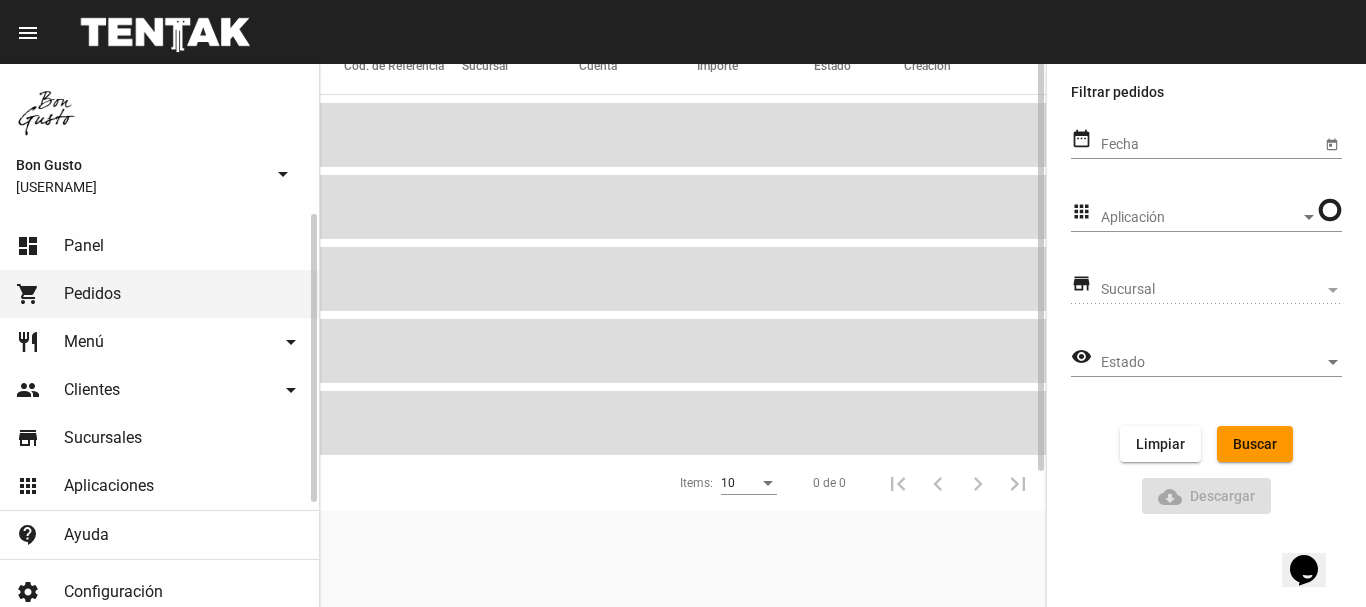 scroll, scrollTop: 0, scrollLeft: 0, axis: both 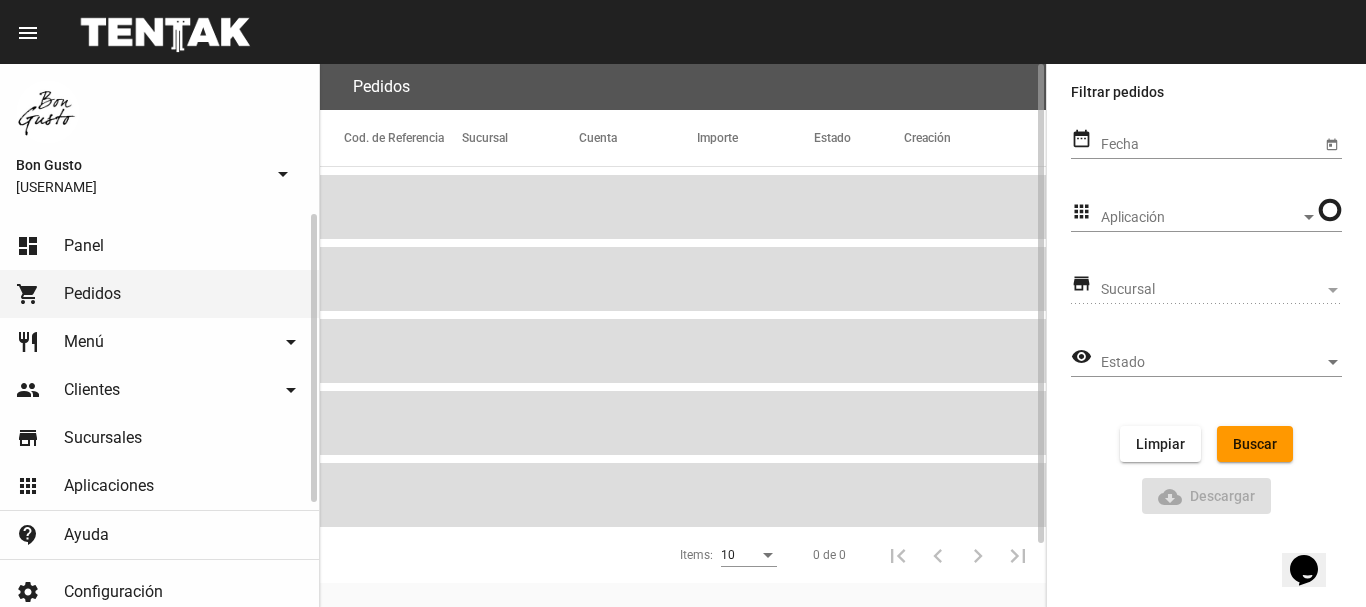 click on "dashboard Panel" at bounding box center (159, 246) 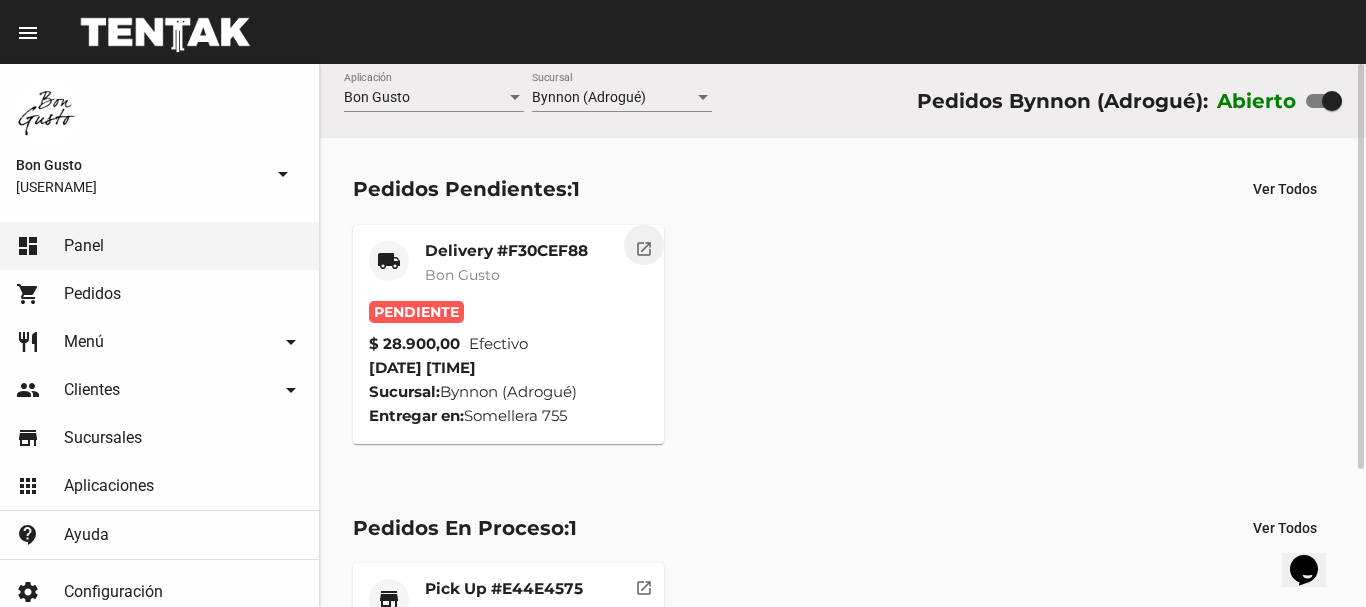 click on "open_in_new" at bounding box center (644, 246) 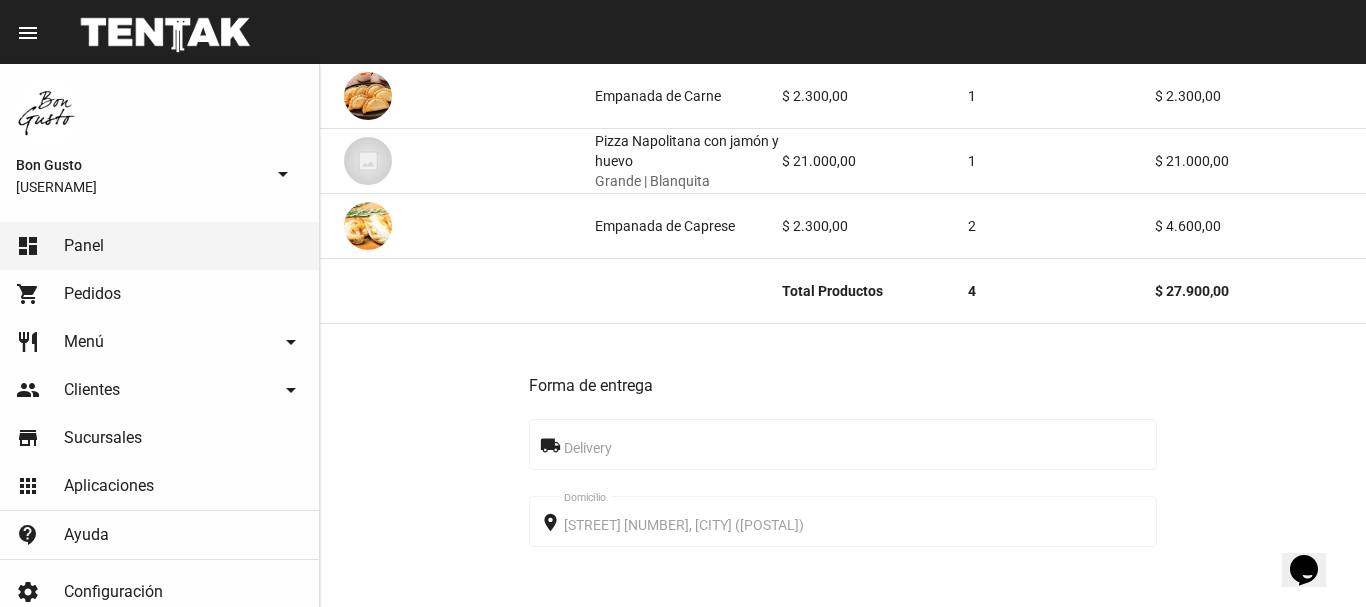 scroll, scrollTop: 0, scrollLeft: 0, axis: both 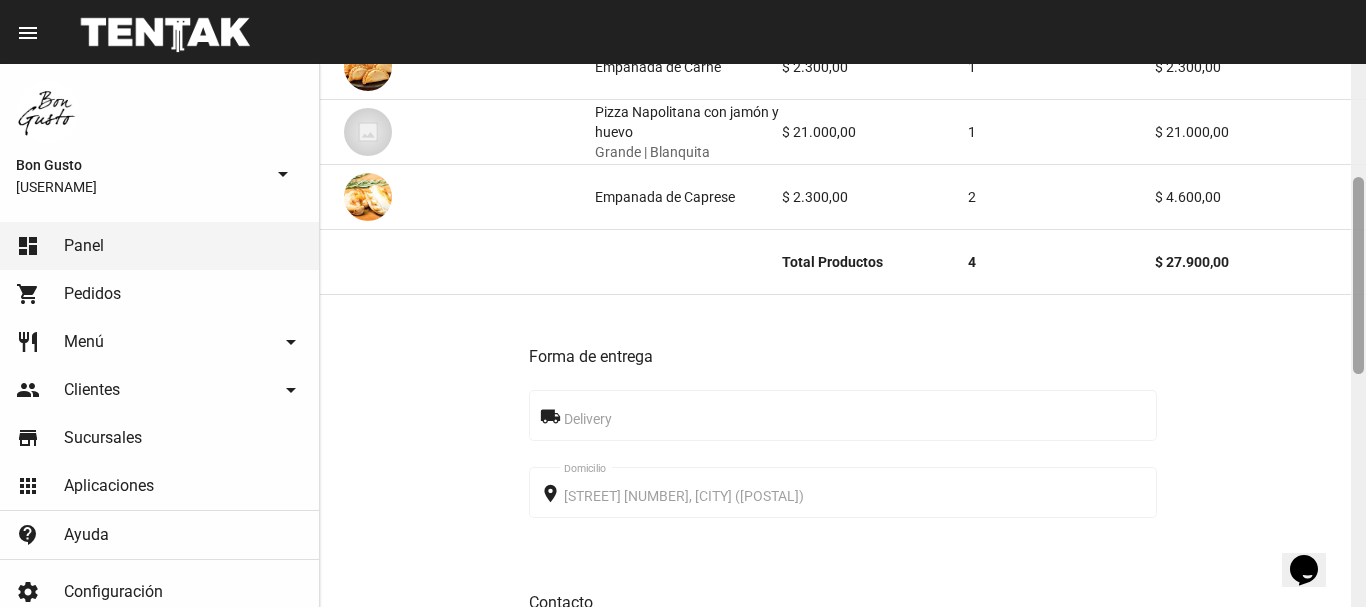 drag, startPoint x: 1359, startPoint y: 91, endPoint x: 1365, endPoint y: 204, distance: 113.15918 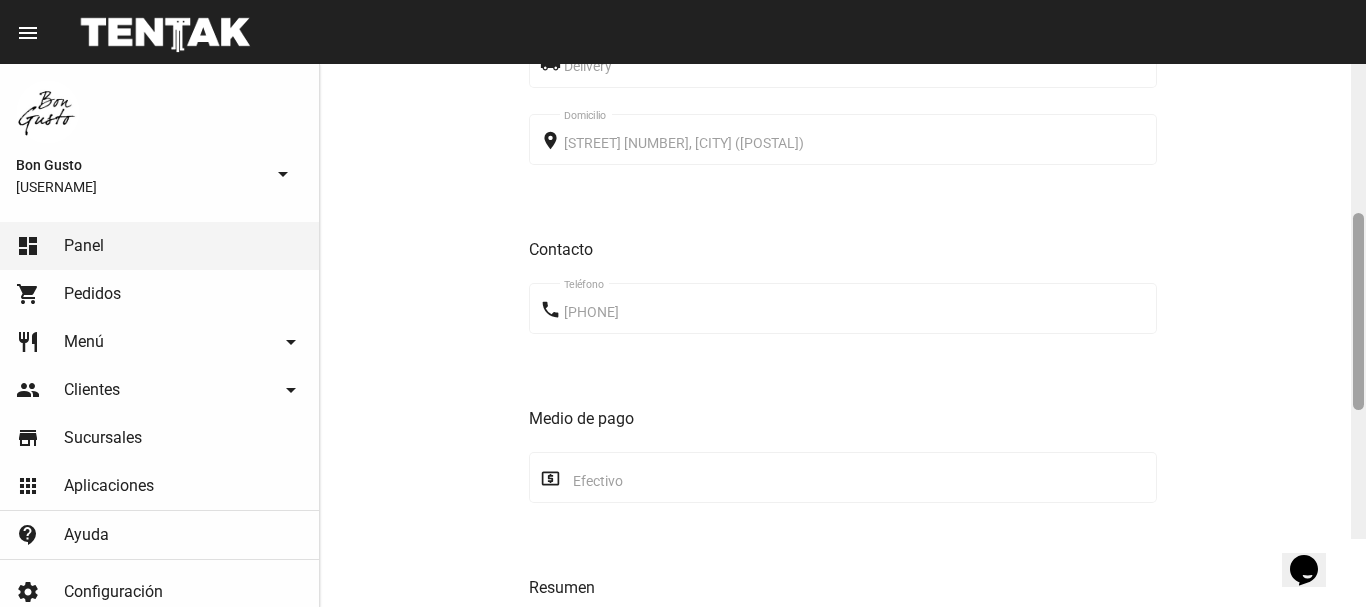 drag, startPoint x: 1354, startPoint y: 182, endPoint x: 1358, endPoint y: 311, distance: 129.062 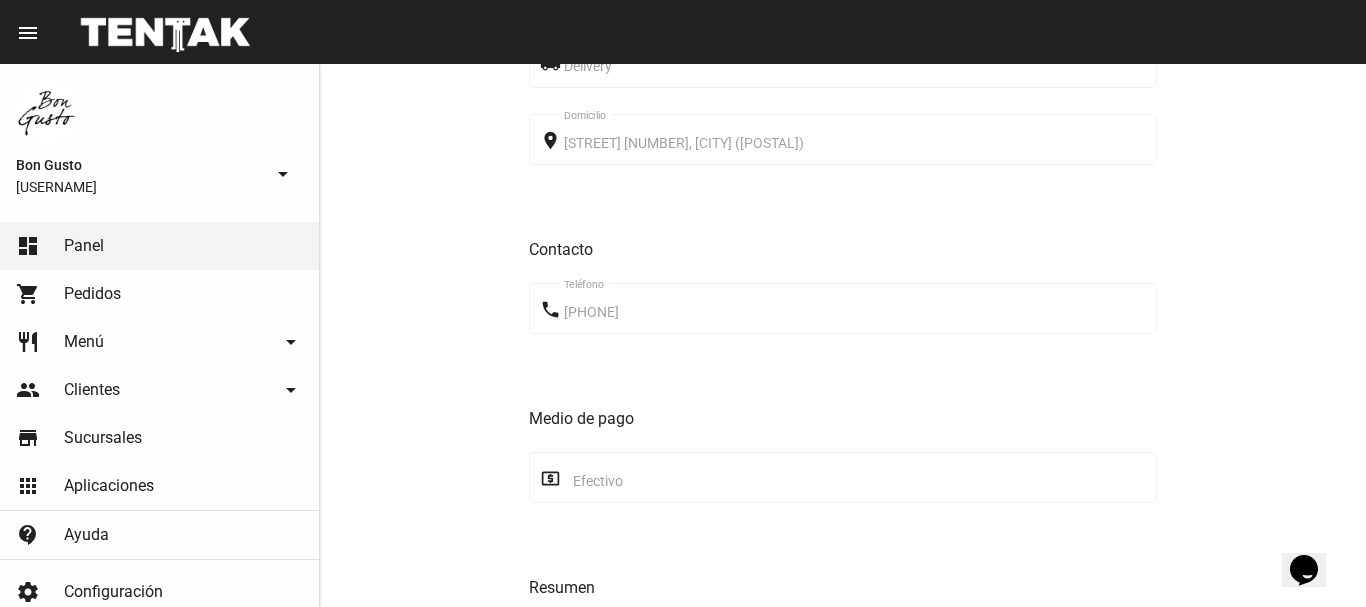 scroll, scrollTop: 948, scrollLeft: 0, axis: vertical 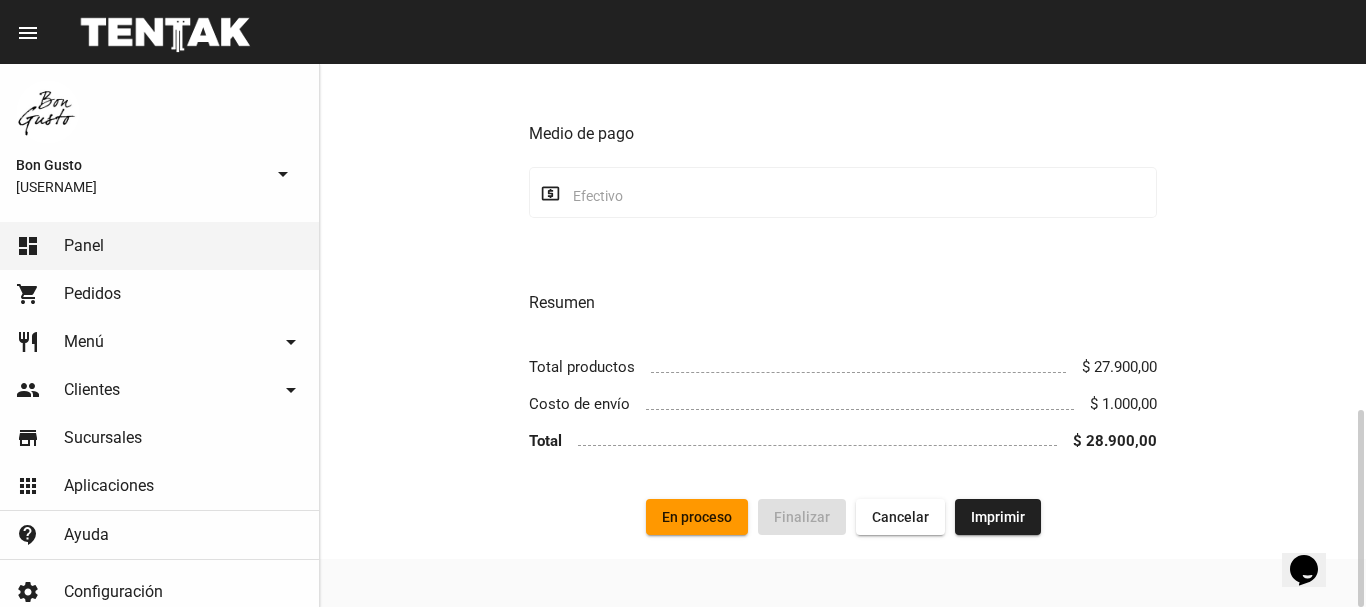 click on "En proceso" at bounding box center (697, 517) 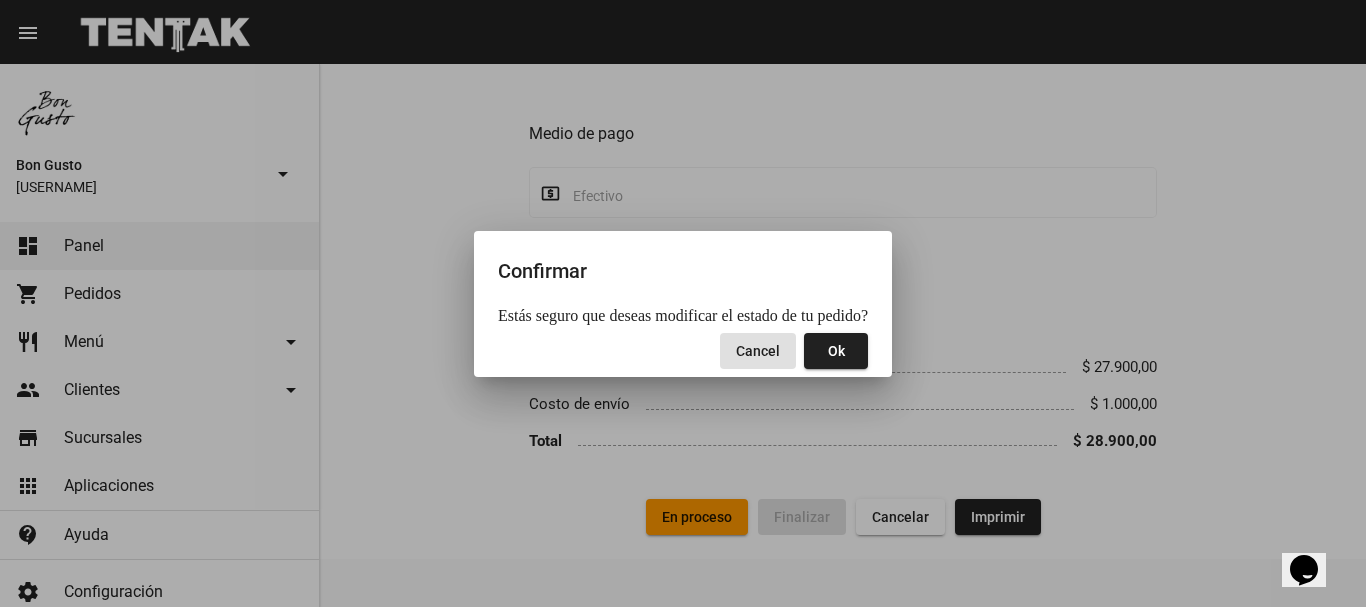 click on "Ok" at bounding box center [836, 351] 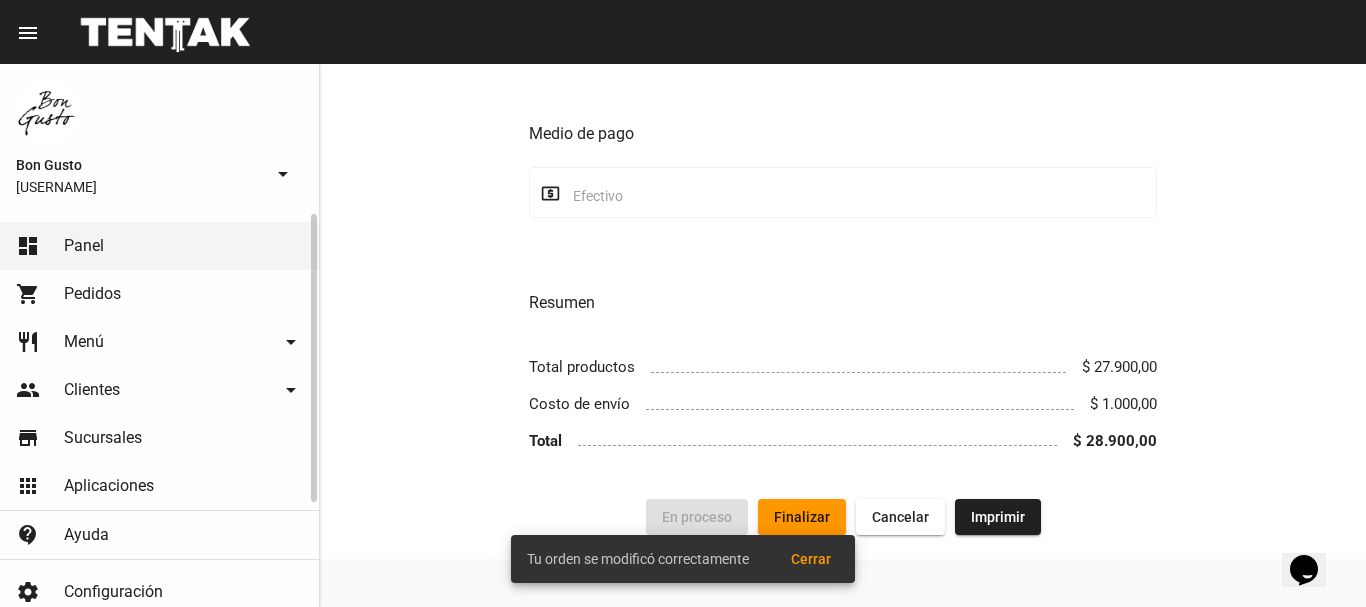 click on "Pedidos" at bounding box center (92, 294) 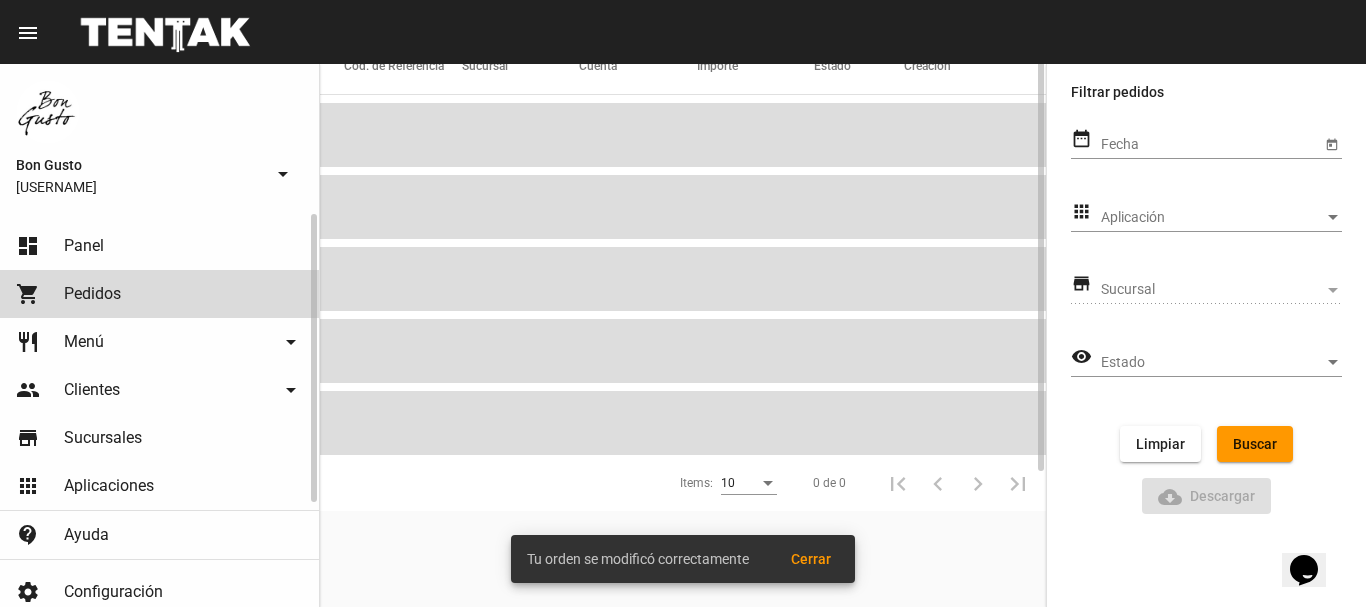 scroll, scrollTop: 0, scrollLeft: 0, axis: both 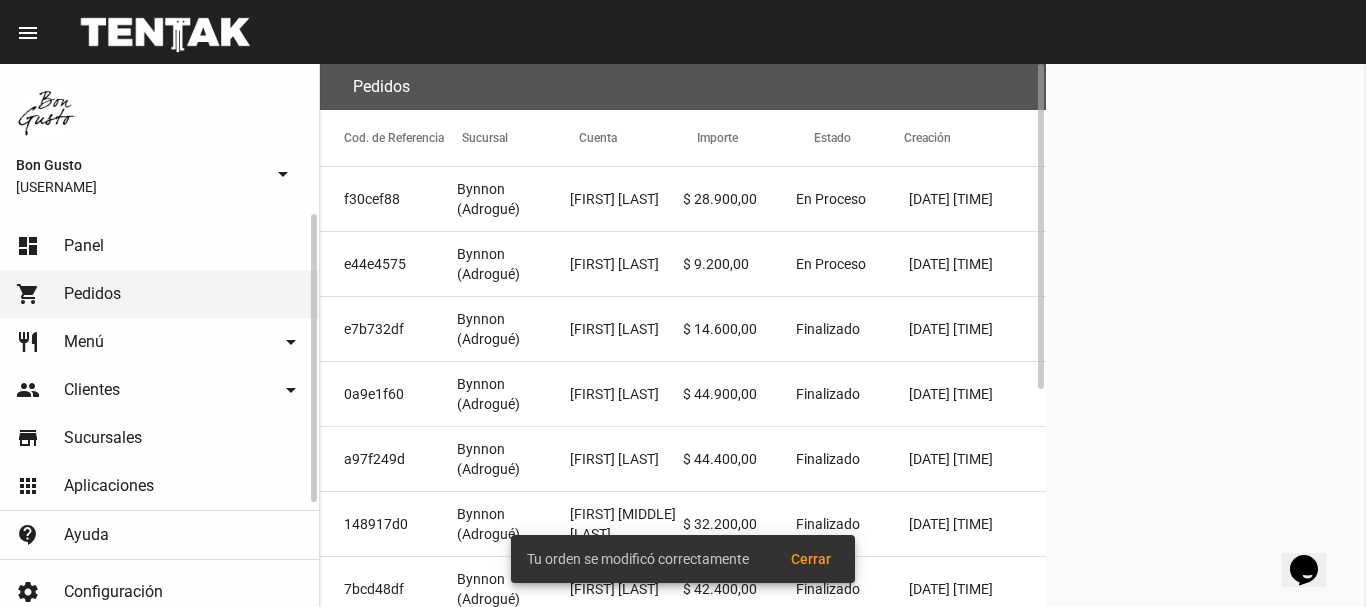 click on "dashboard Panel" at bounding box center (159, 246) 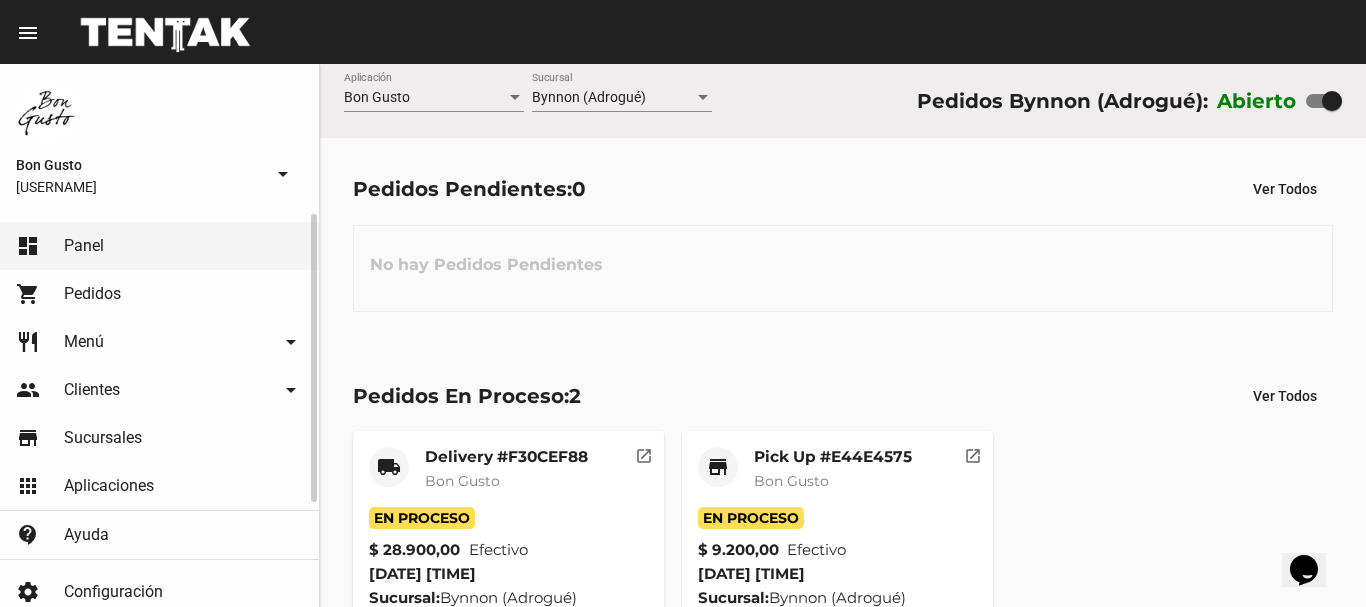click on "Pedidos" at bounding box center [92, 294] 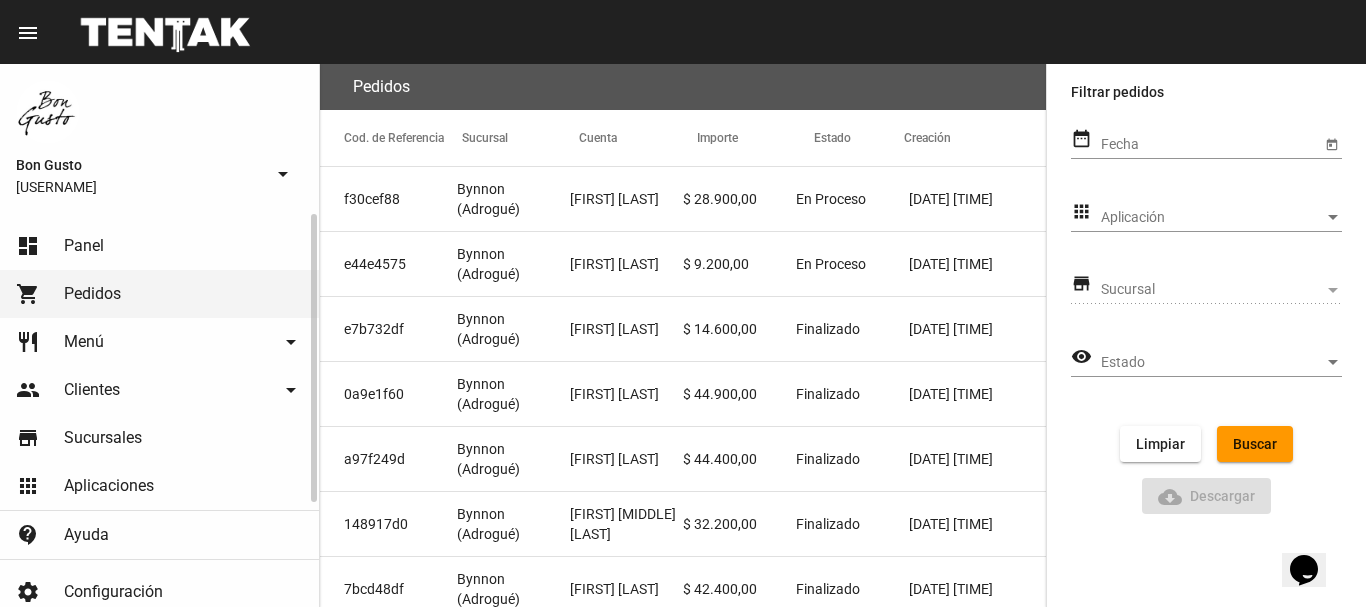 click on "dashboard Panel" at bounding box center (159, 246) 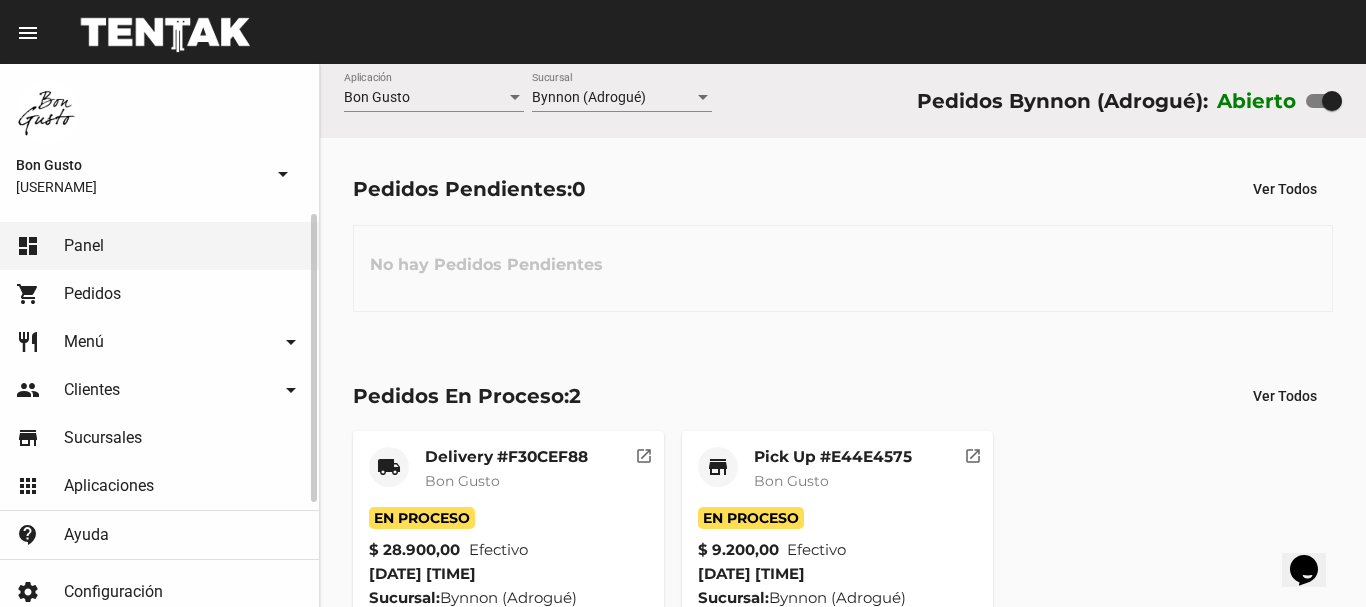 scroll, scrollTop: 143, scrollLeft: 0, axis: vertical 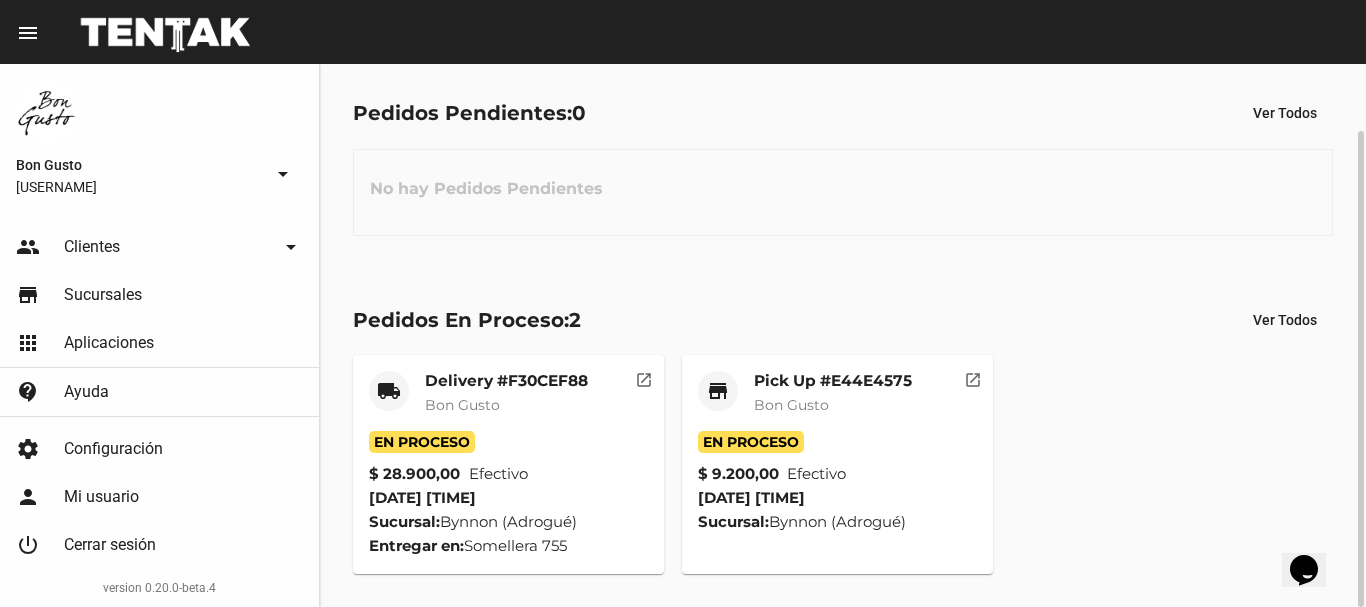click on "open_in_new" at bounding box center [644, 375] 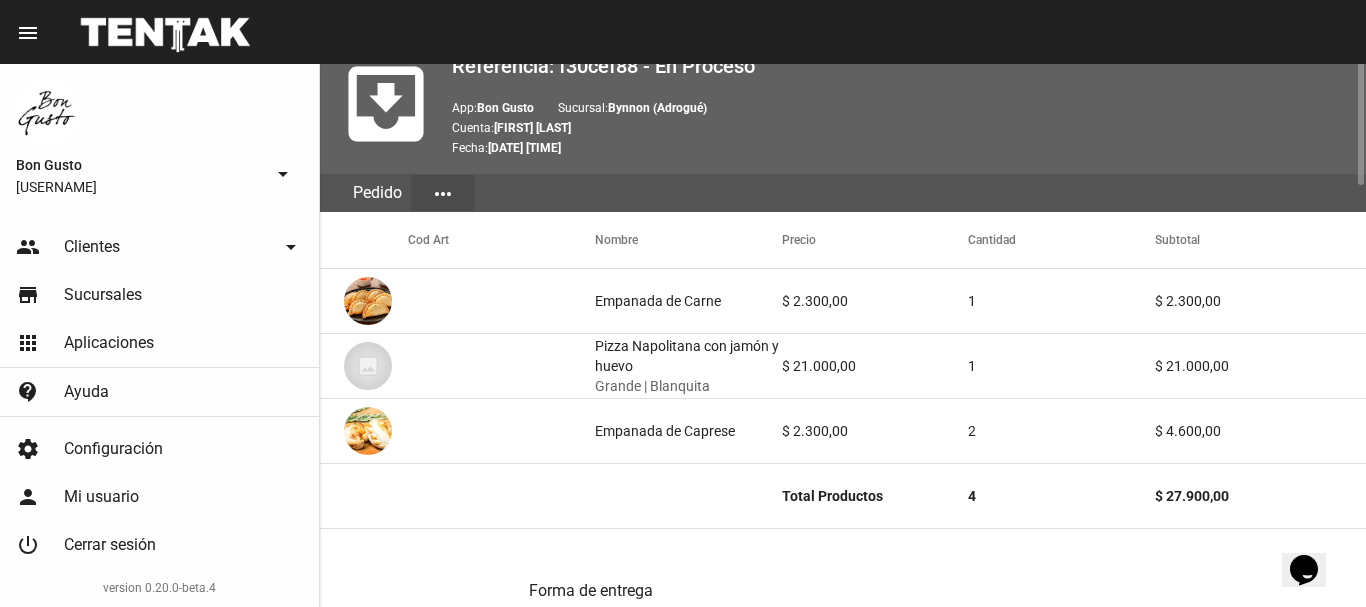 scroll, scrollTop: 0, scrollLeft: 0, axis: both 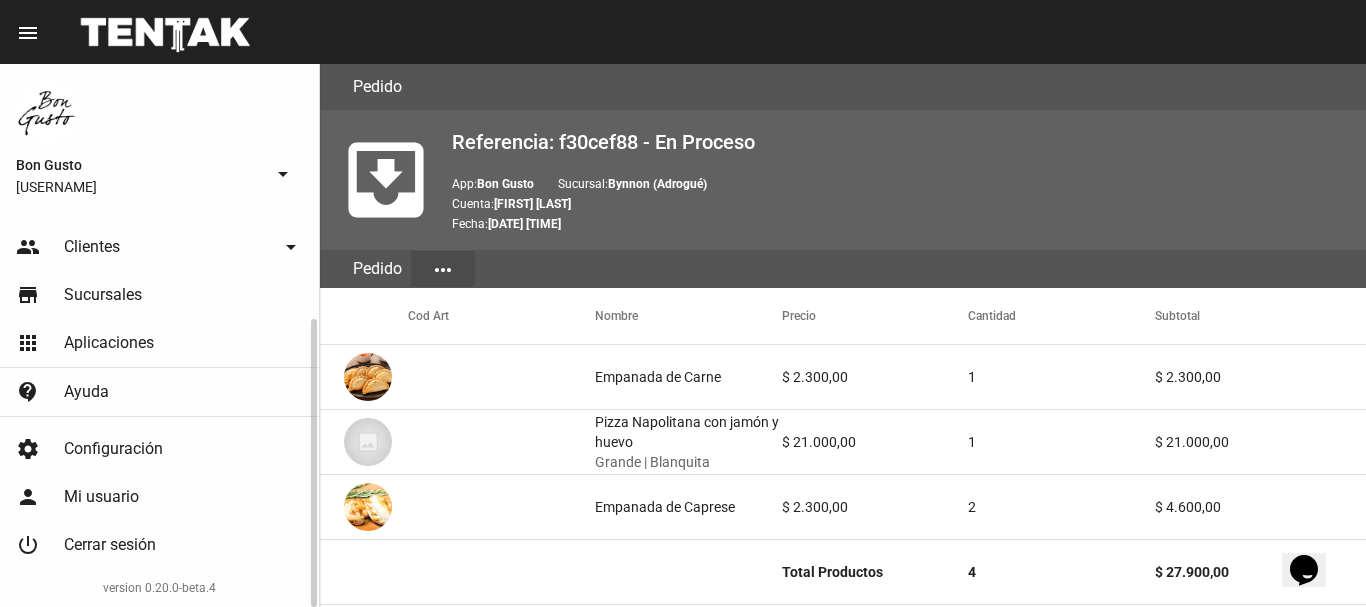 click on "Clientes" at bounding box center [84, 199] 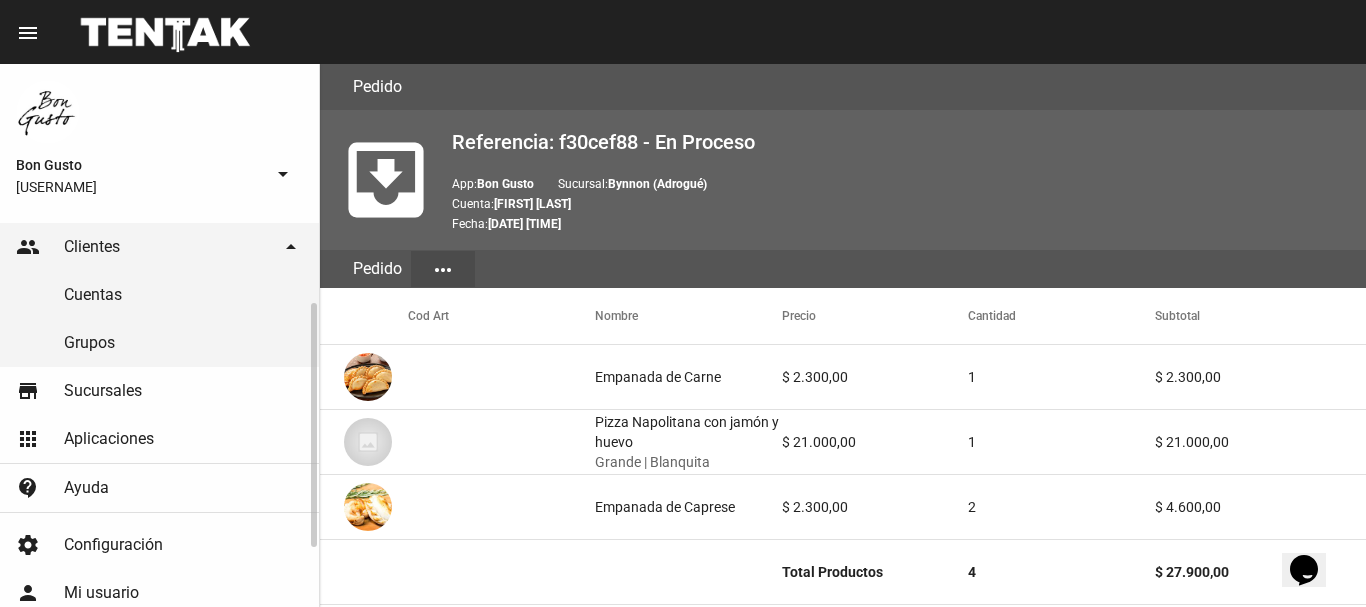 scroll, scrollTop: 0, scrollLeft: 0, axis: both 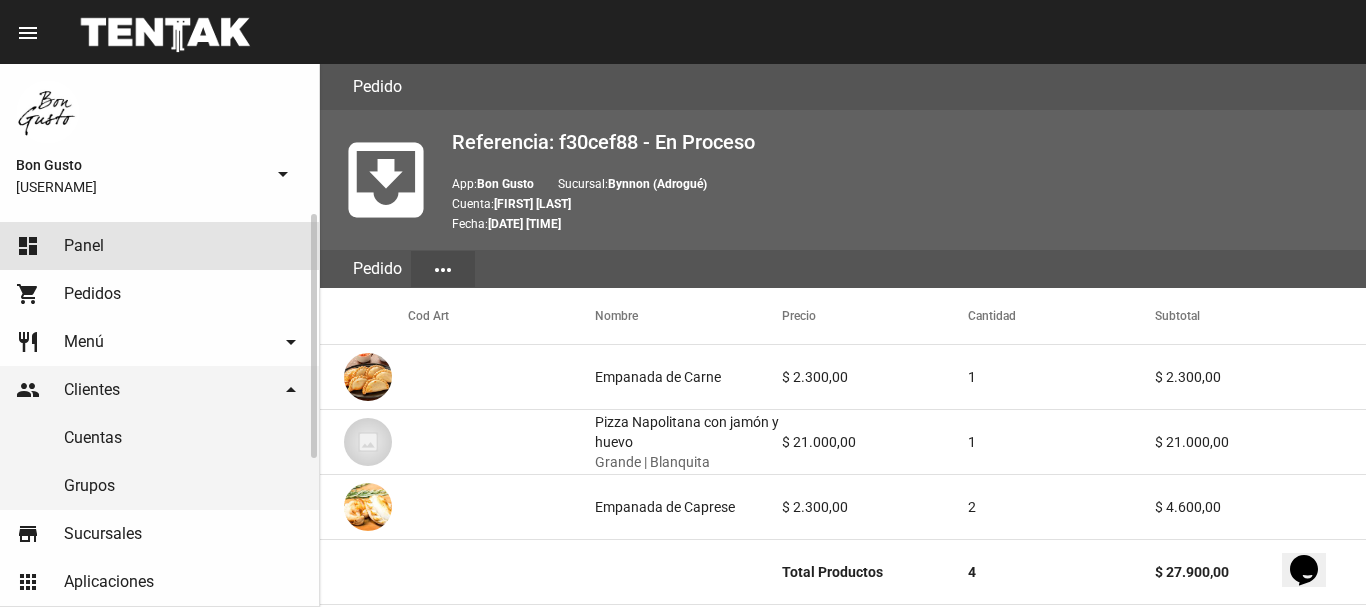 click on "Panel" at bounding box center [84, 246] 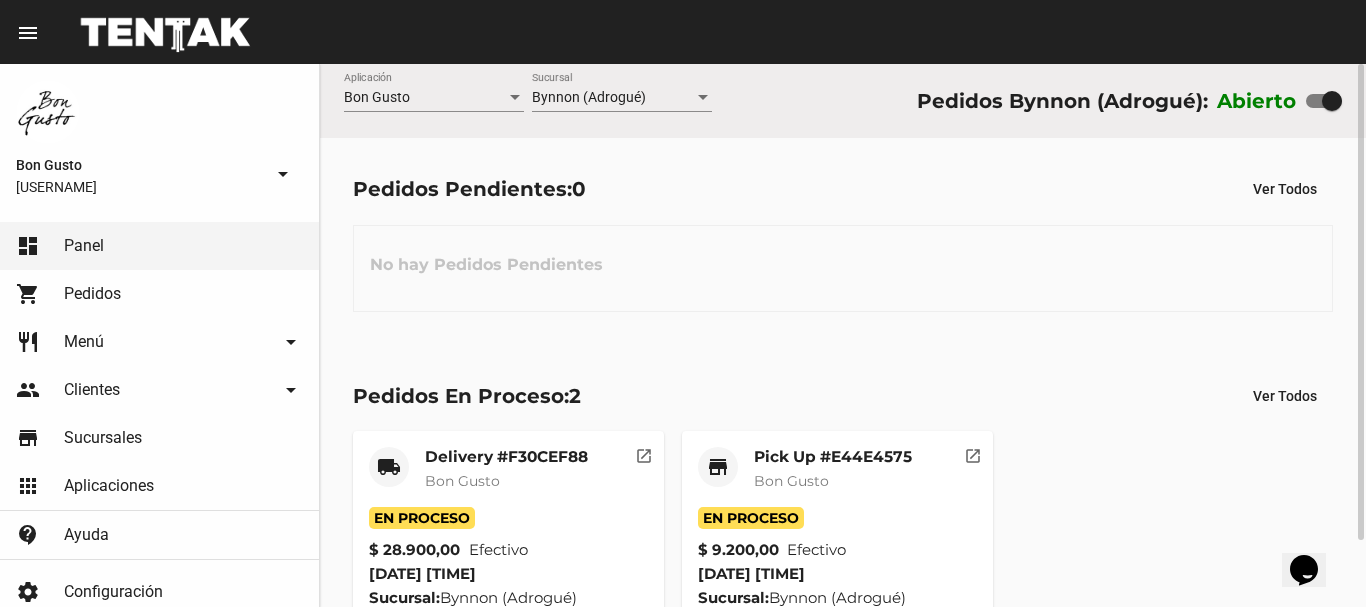 click on "open_in_new" at bounding box center (644, 453) 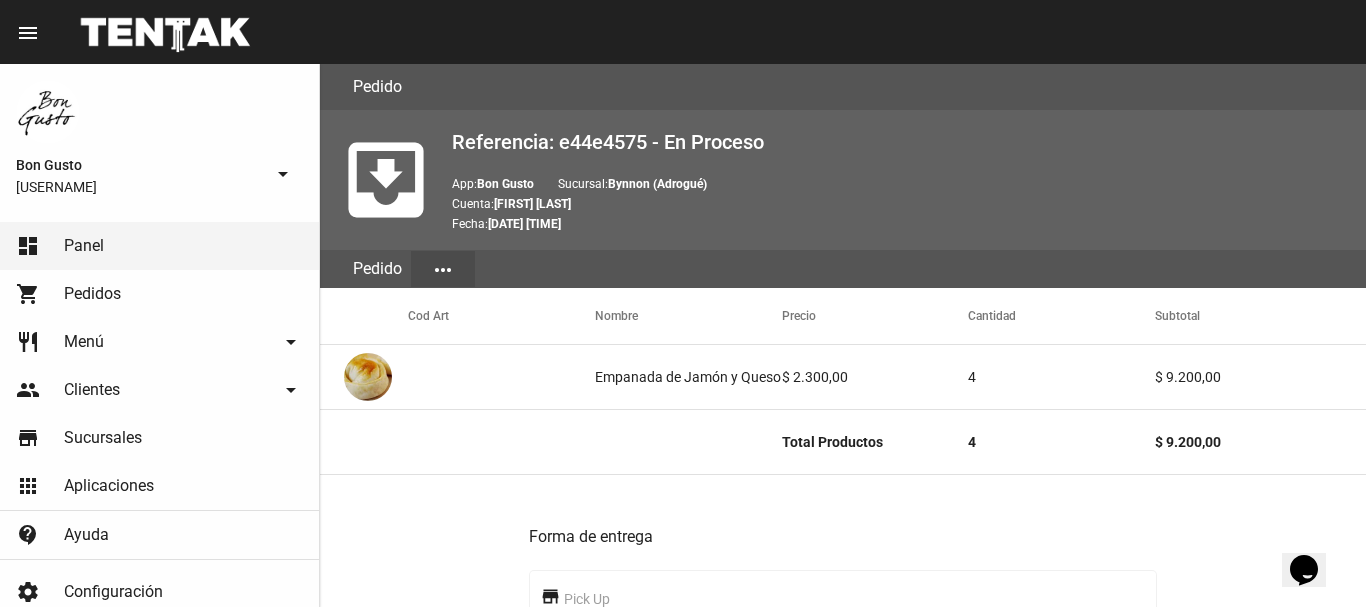 scroll, scrollTop: 858, scrollLeft: 0, axis: vertical 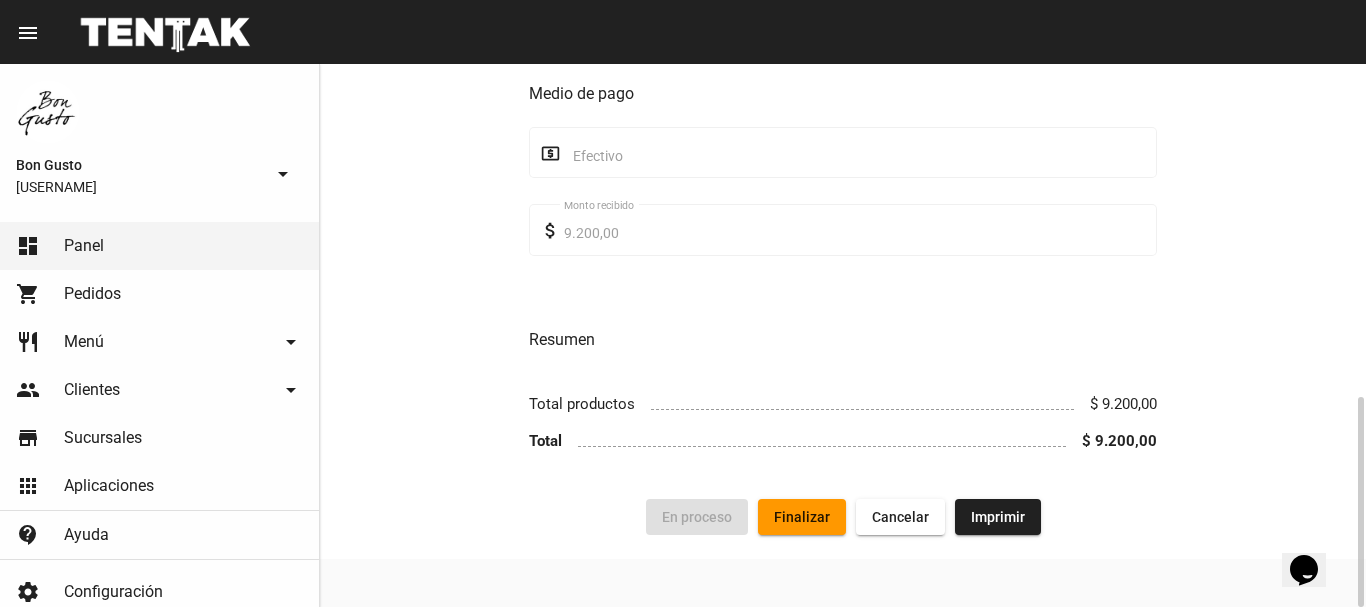 click on "Finalizar" at bounding box center (697, 517) 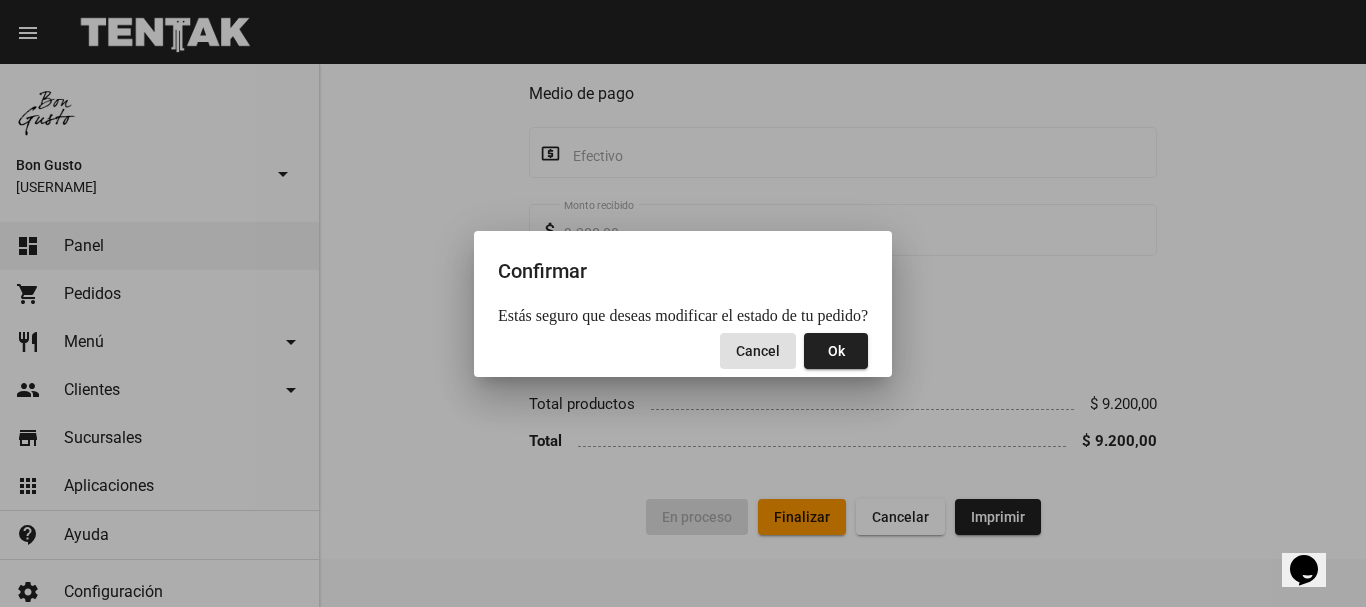 click on "Ok" at bounding box center (836, 351) 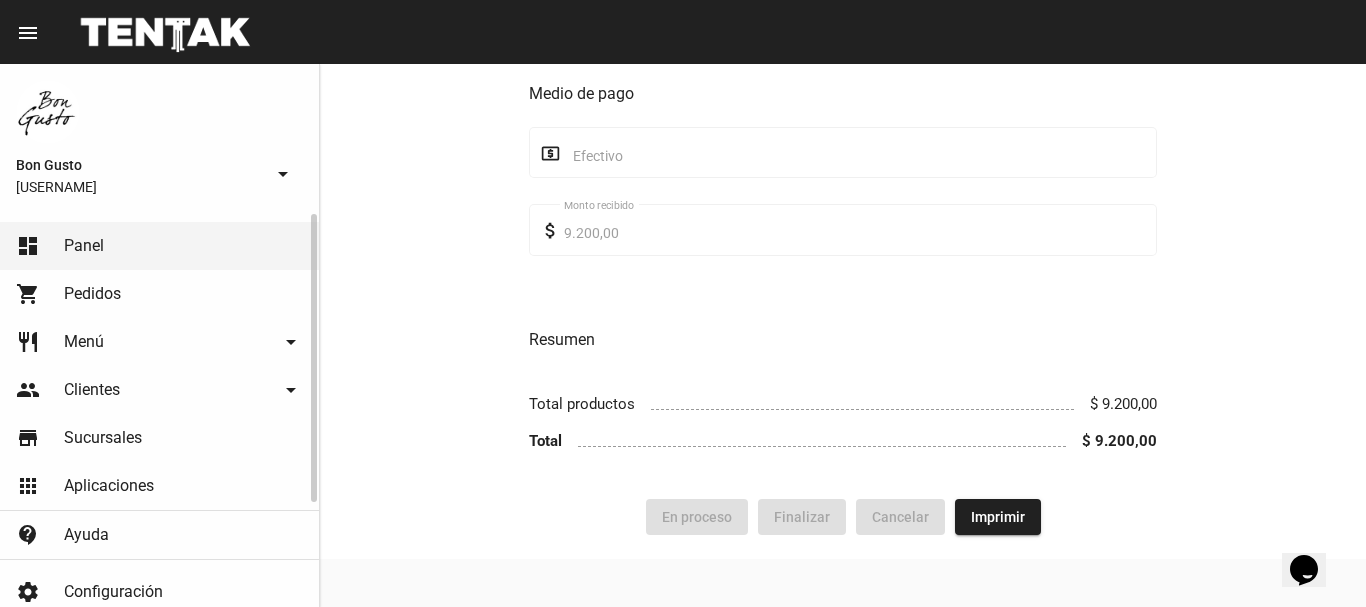 click on "dashboard Panel" at bounding box center (159, 246) 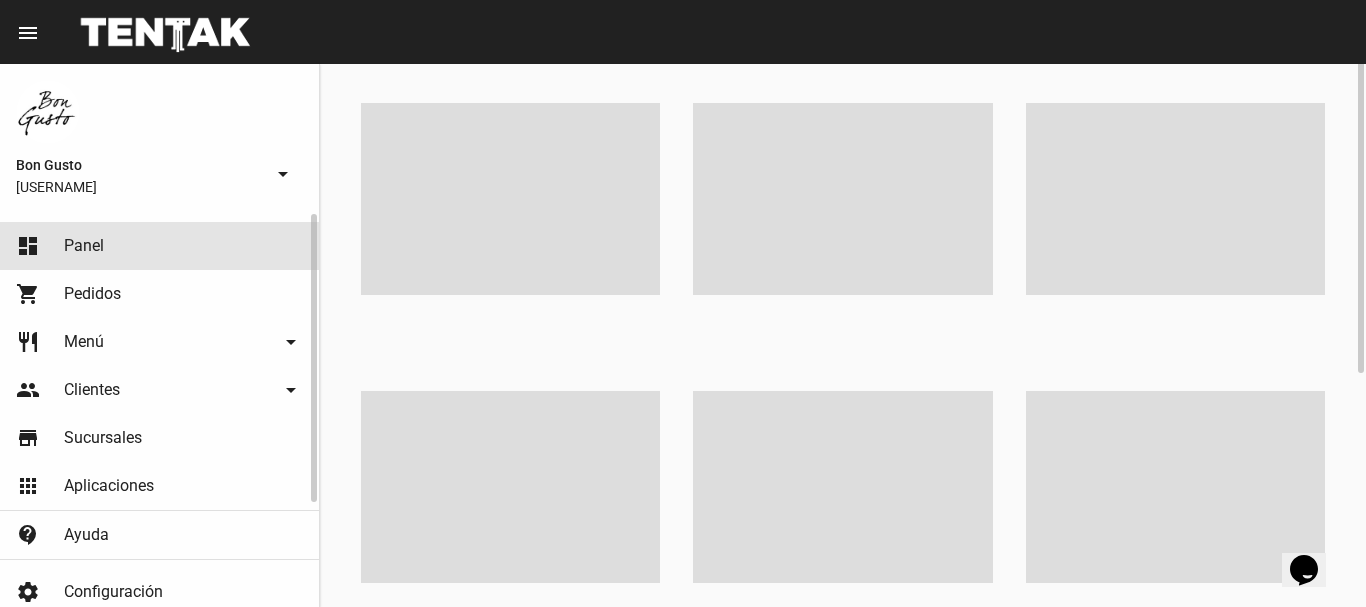 scroll, scrollTop: 0, scrollLeft: 0, axis: both 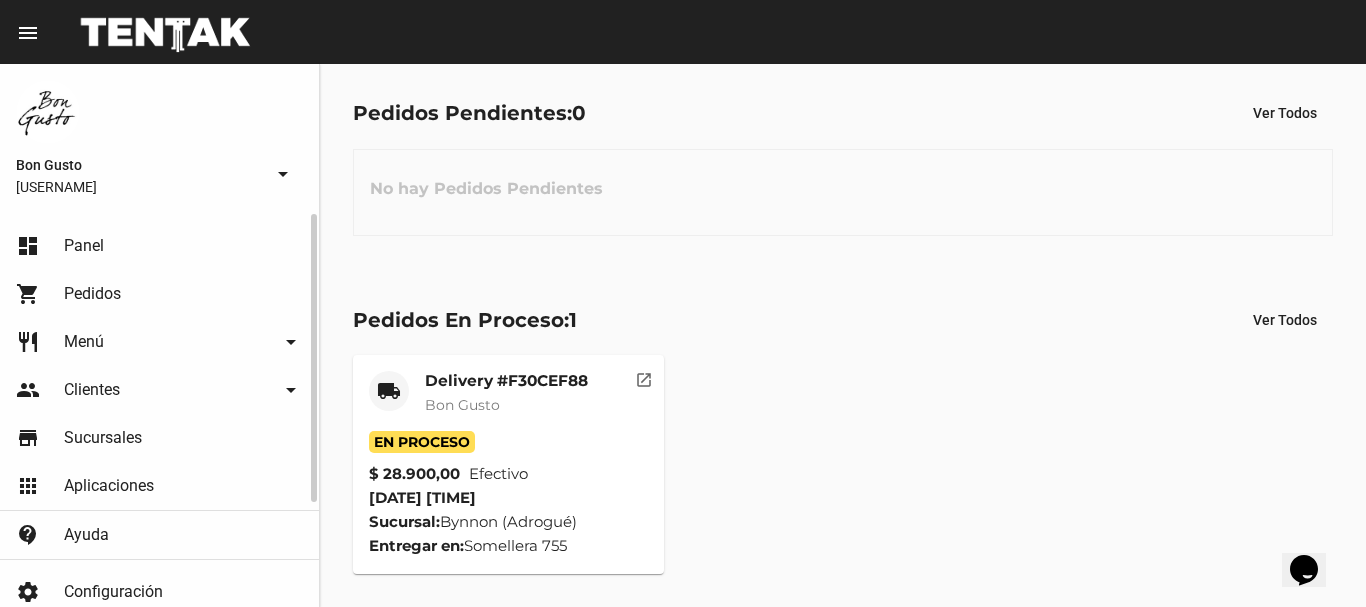 click on "Pedidos" at bounding box center [92, 294] 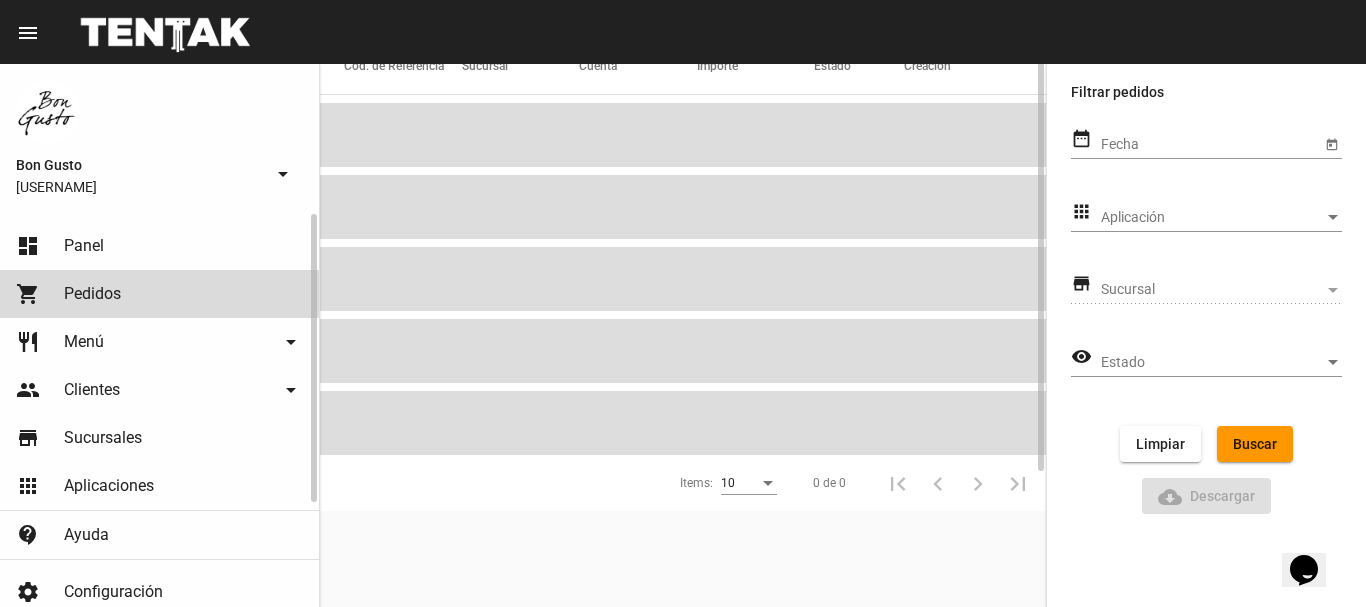 scroll, scrollTop: 0, scrollLeft: 0, axis: both 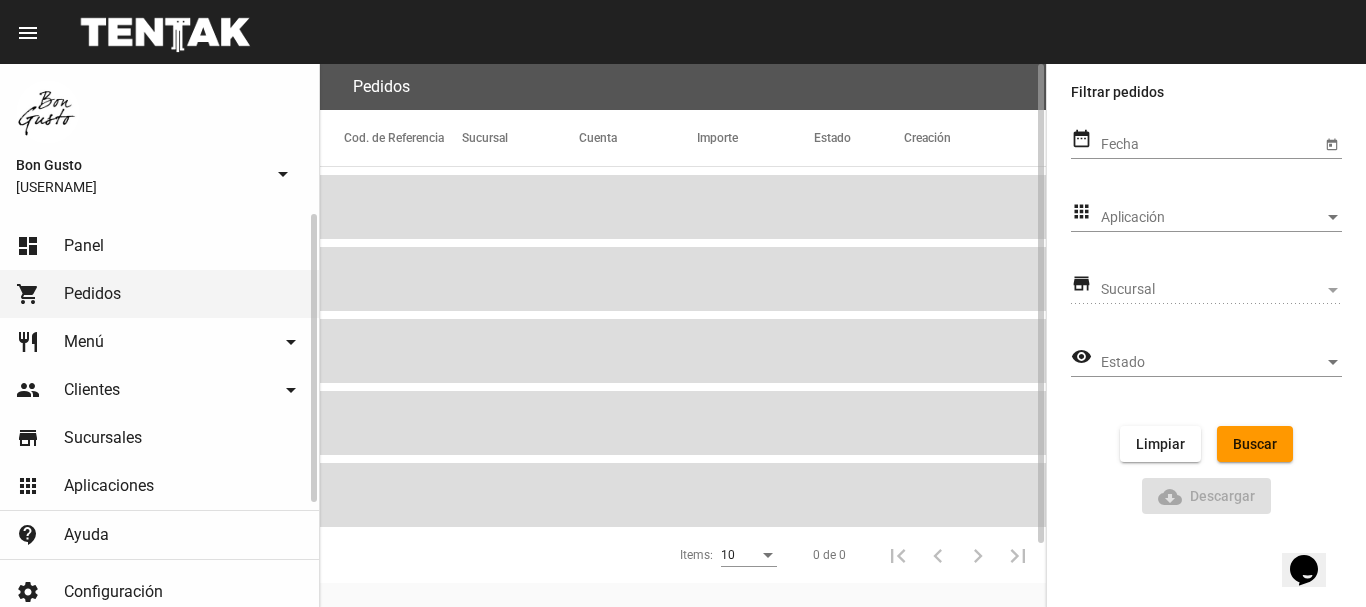 click on "Panel" at bounding box center (84, 246) 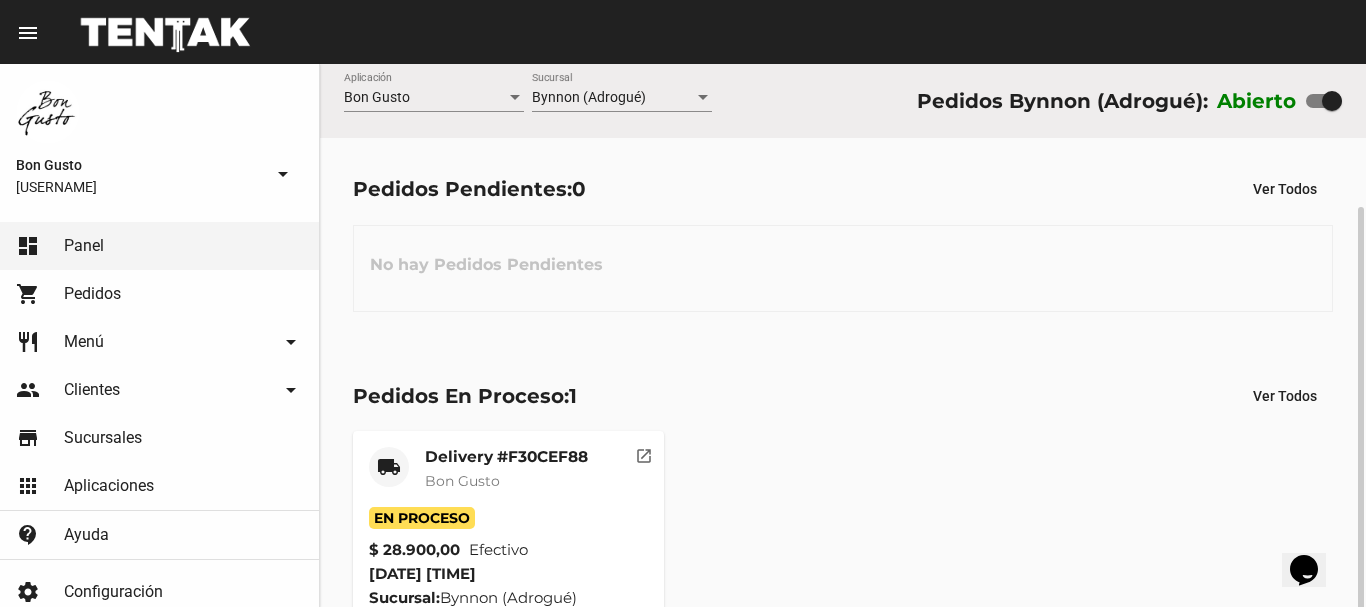 scroll, scrollTop: 76, scrollLeft: 0, axis: vertical 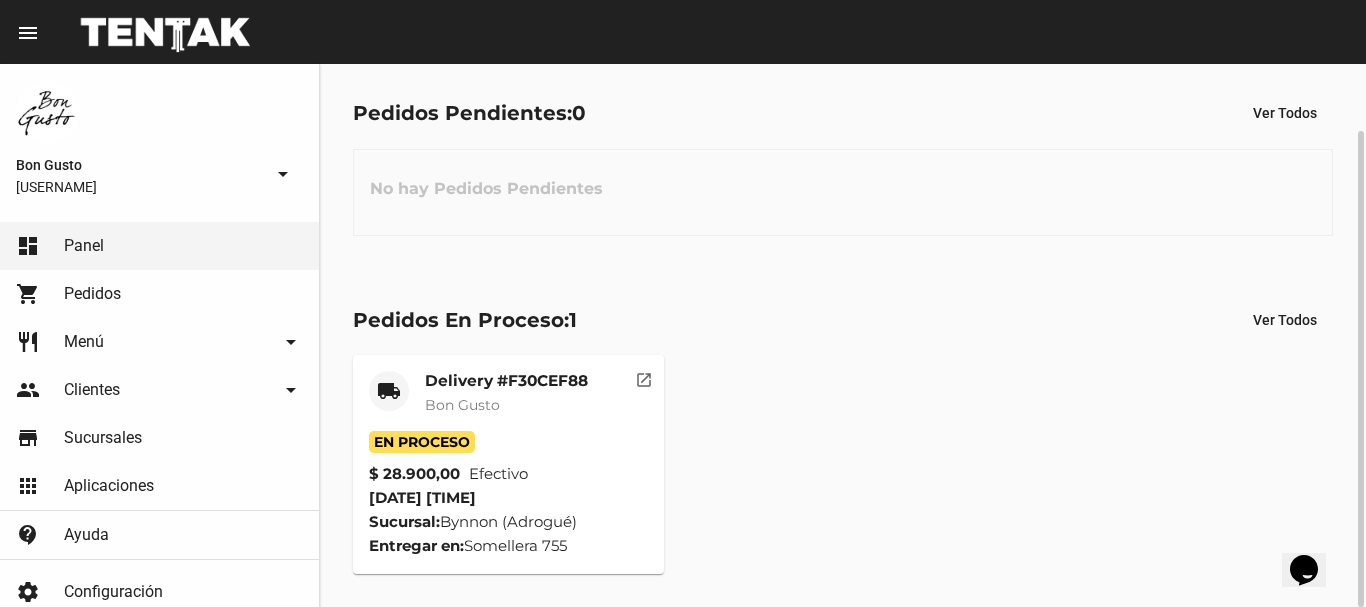 click on "open_in_new" at bounding box center [644, 377] 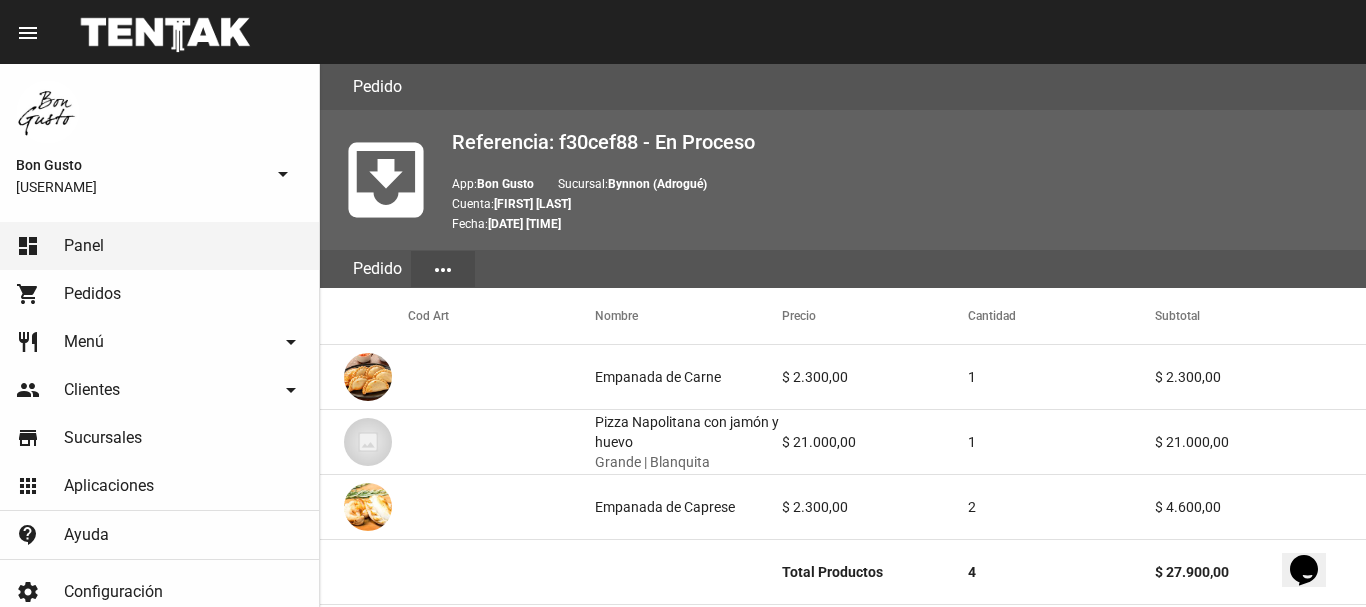 scroll, scrollTop: 948, scrollLeft: 0, axis: vertical 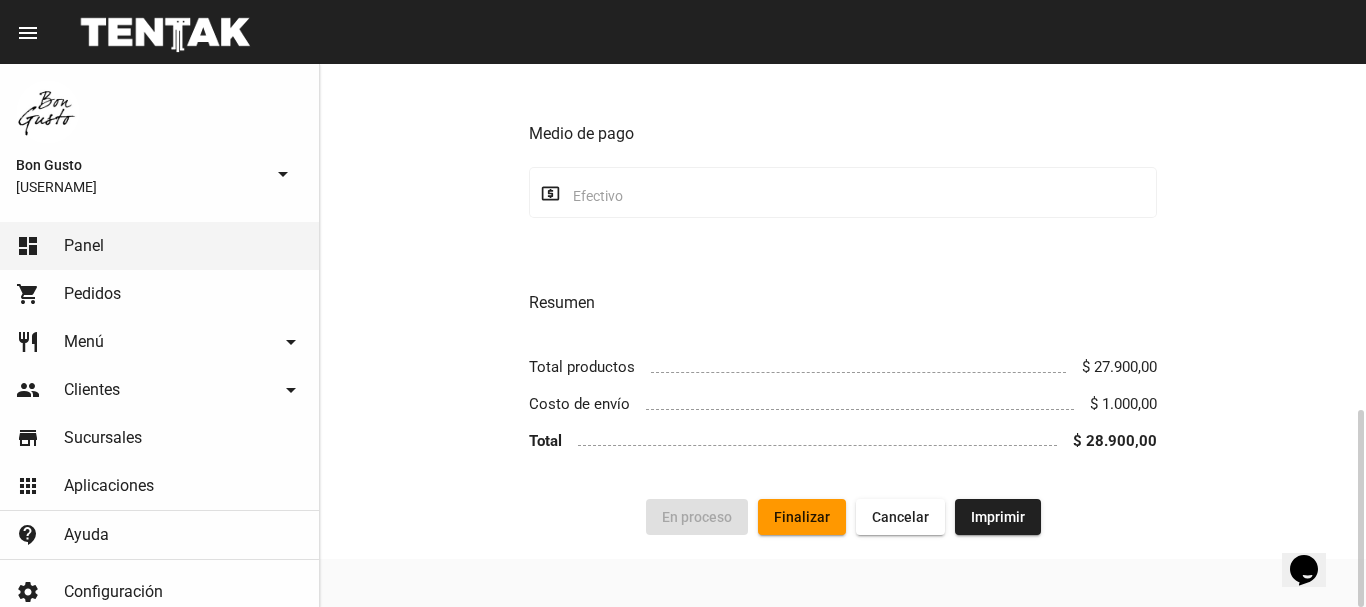 click on "Finalizar" at bounding box center [697, 517] 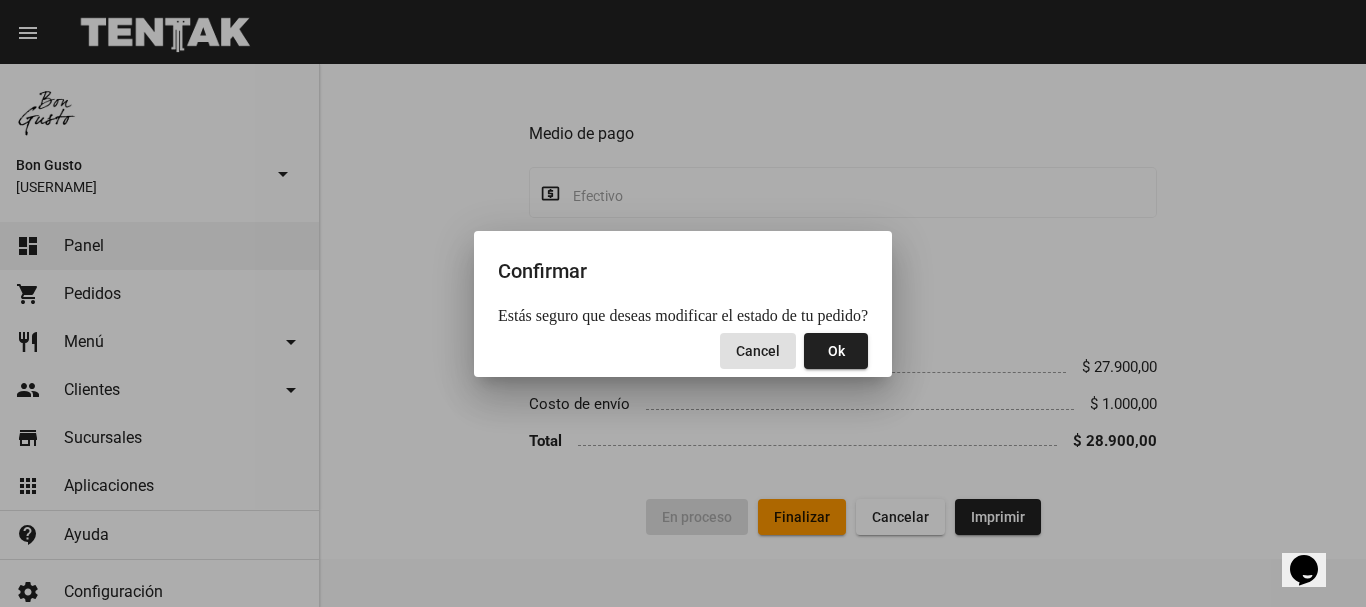 click on "Ok" at bounding box center [836, 351] 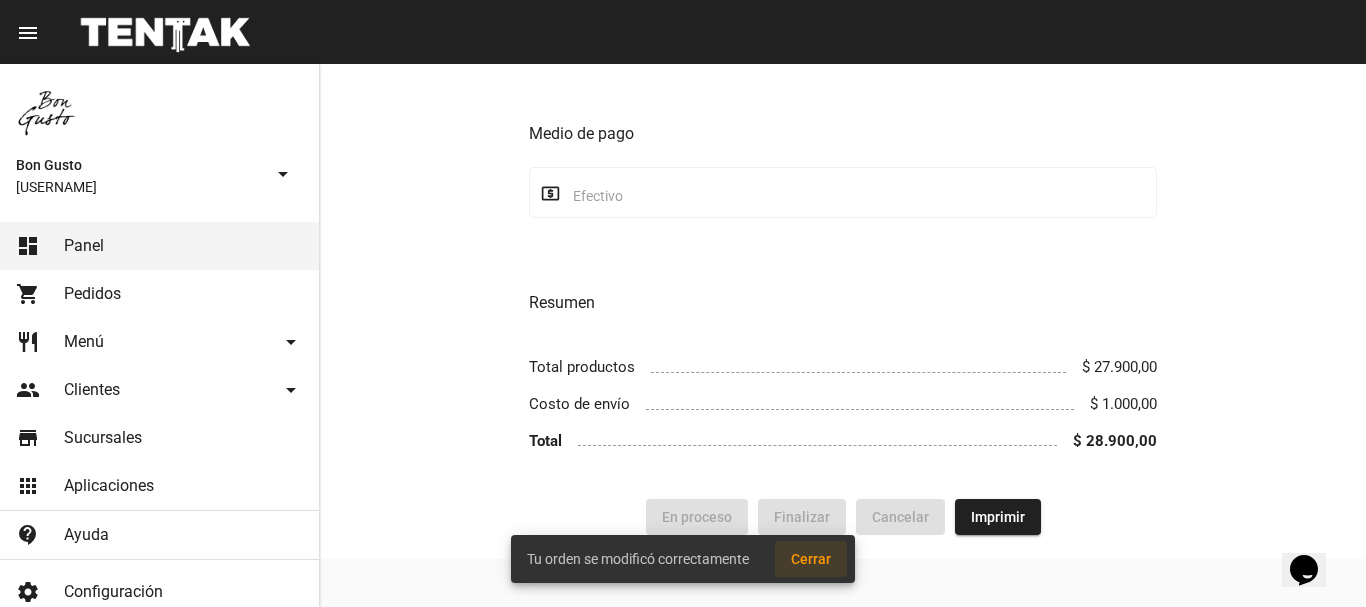 click on "Cerrar" at bounding box center [811, 559] 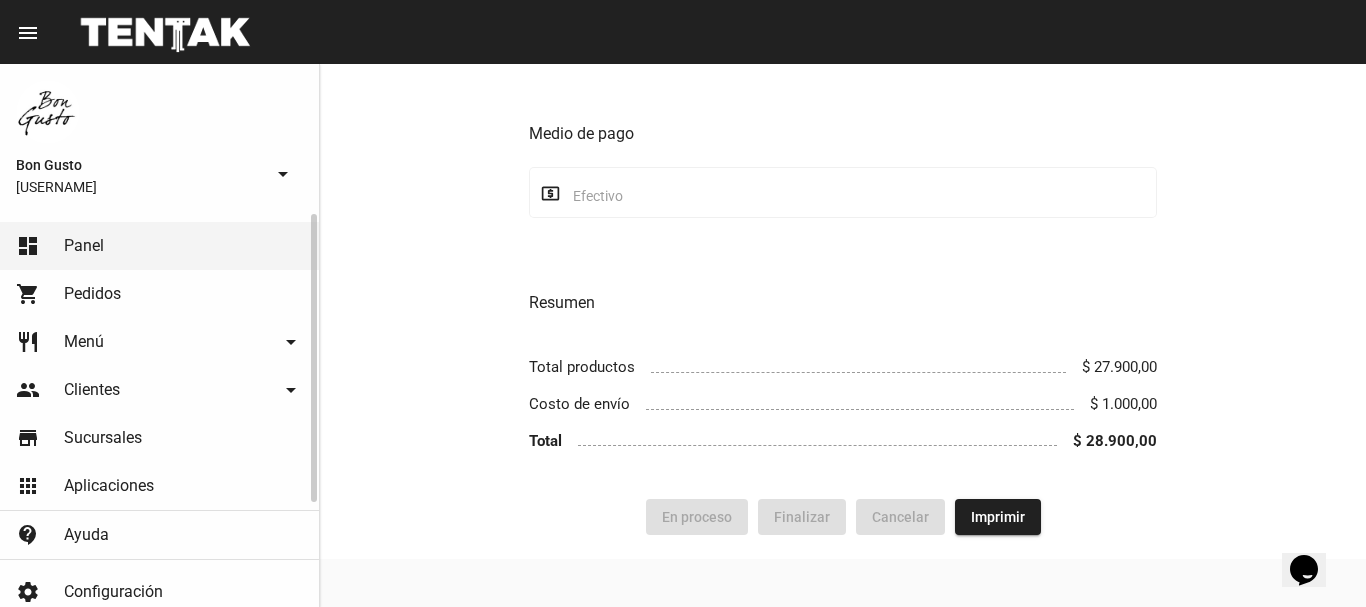 click on "Pedidos" at bounding box center (92, 294) 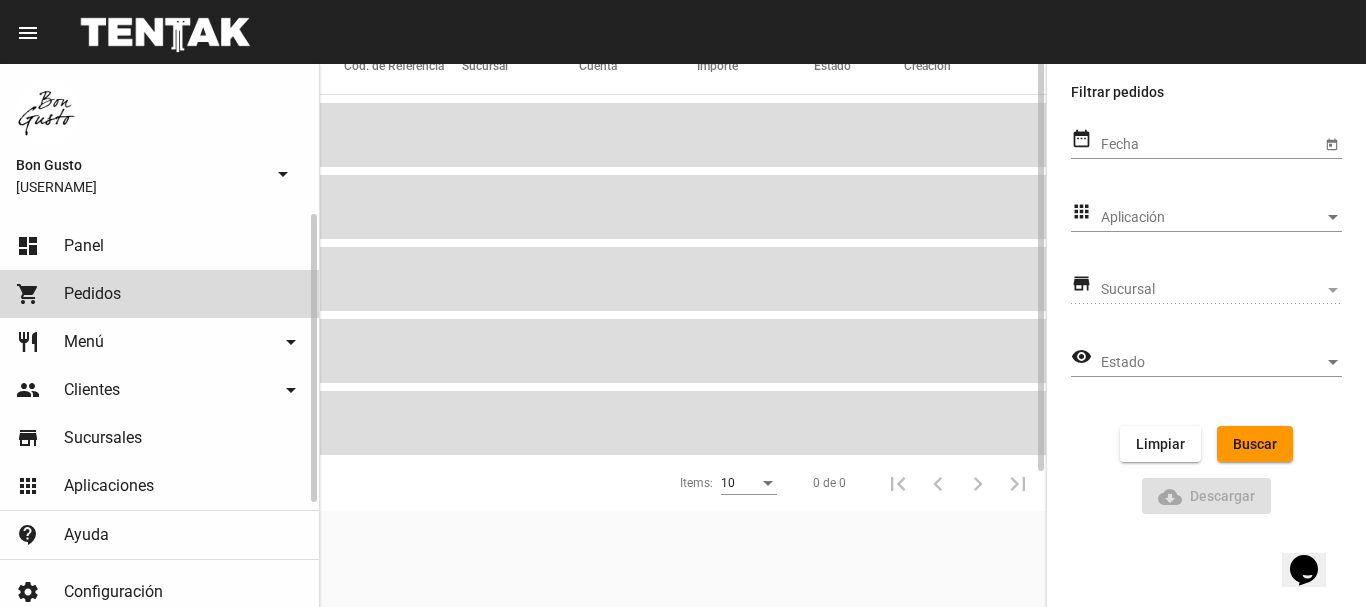 scroll, scrollTop: 0, scrollLeft: 0, axis: both 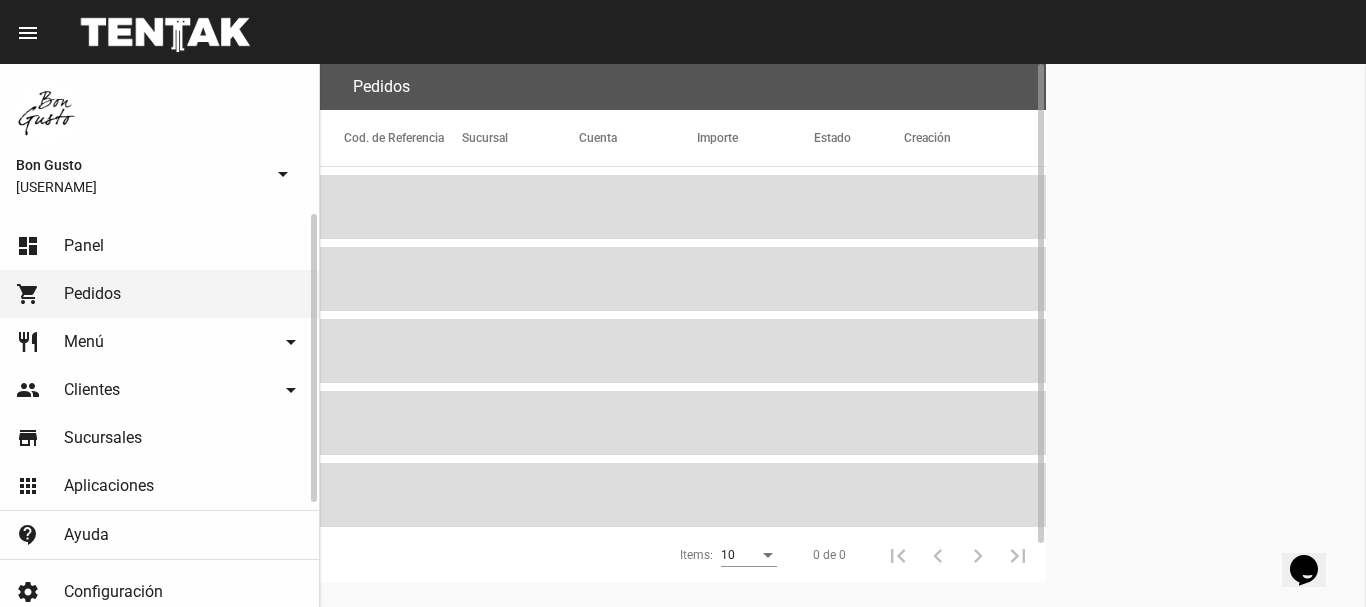 click on "dashboard Panel" at bounding box center [159, 246] 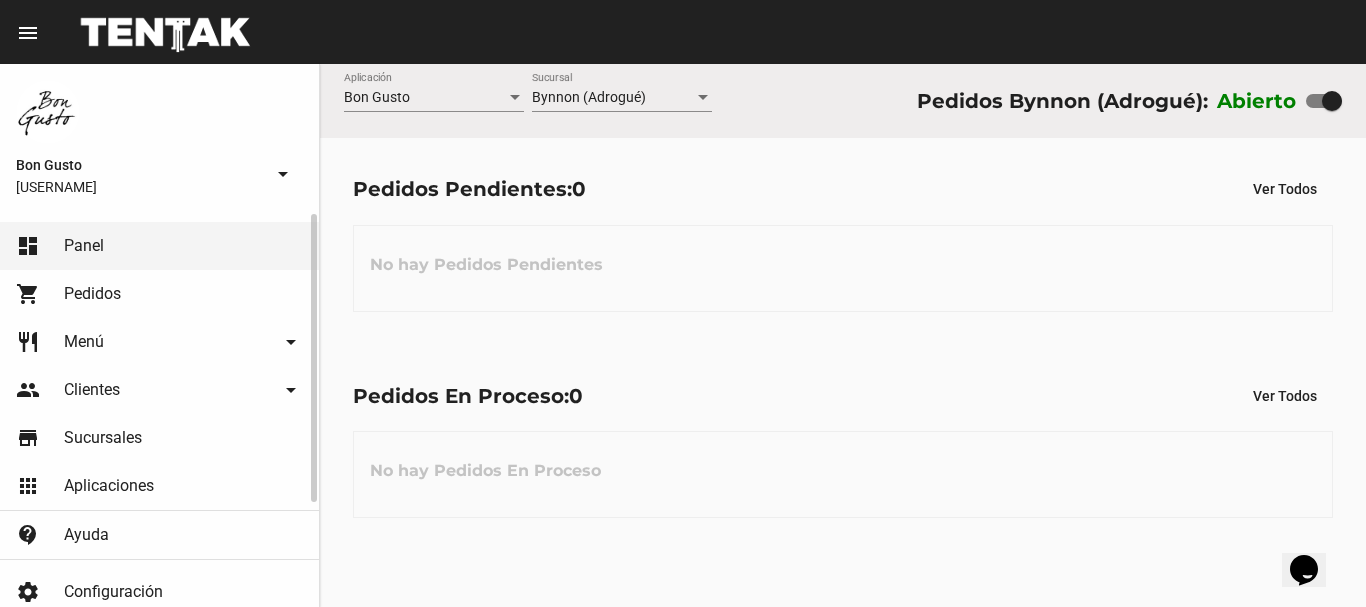 click on "Pedidos" at bounding box center [92, 294] 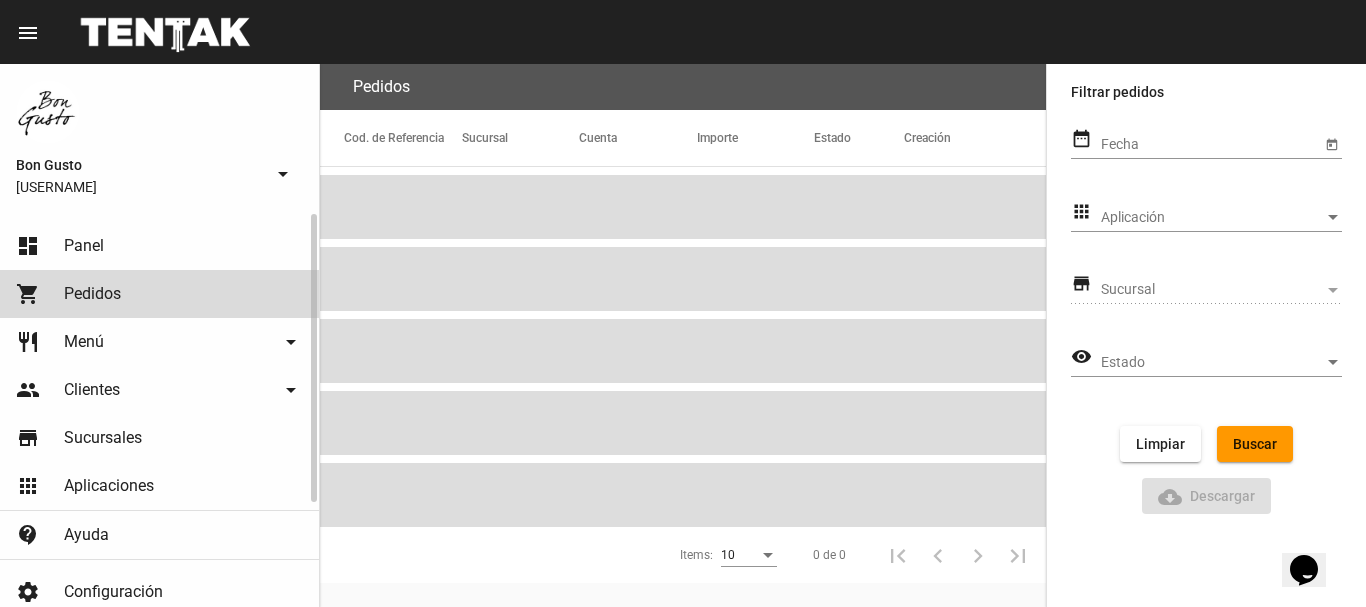 click on "Panel" at bounding box center (84, 246) 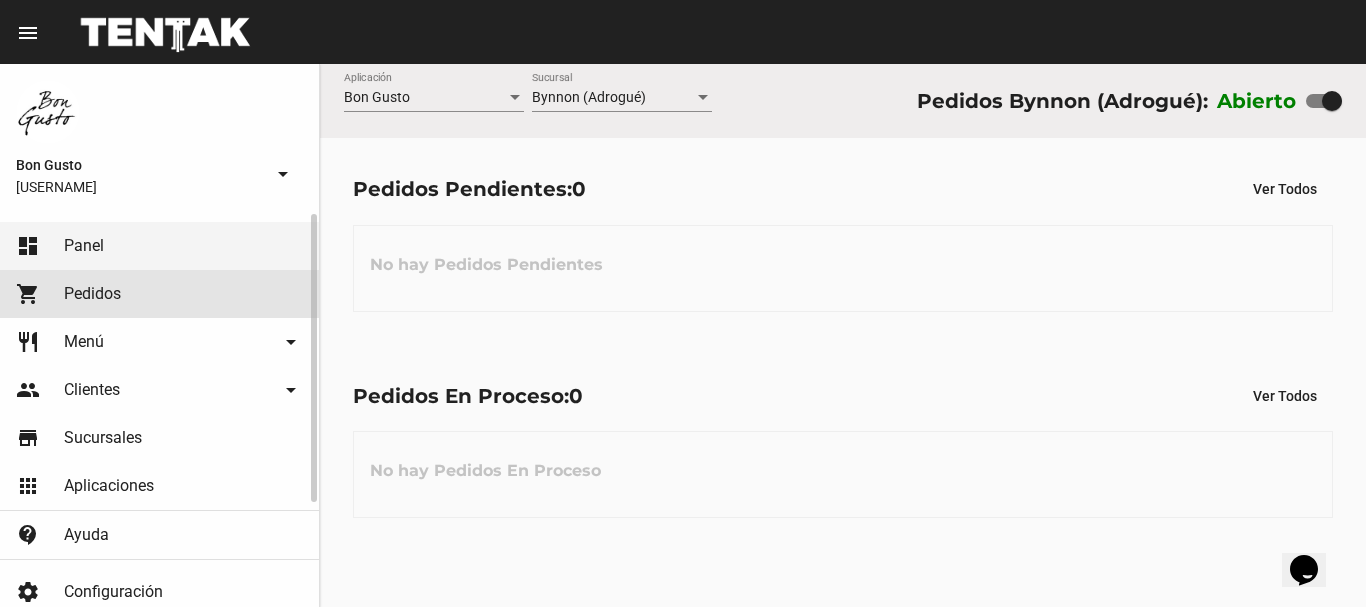 drag, startPoint x: 100, startPoint y: 289, endPoint x: 129, endPoint y: 254, distance: 45.453274 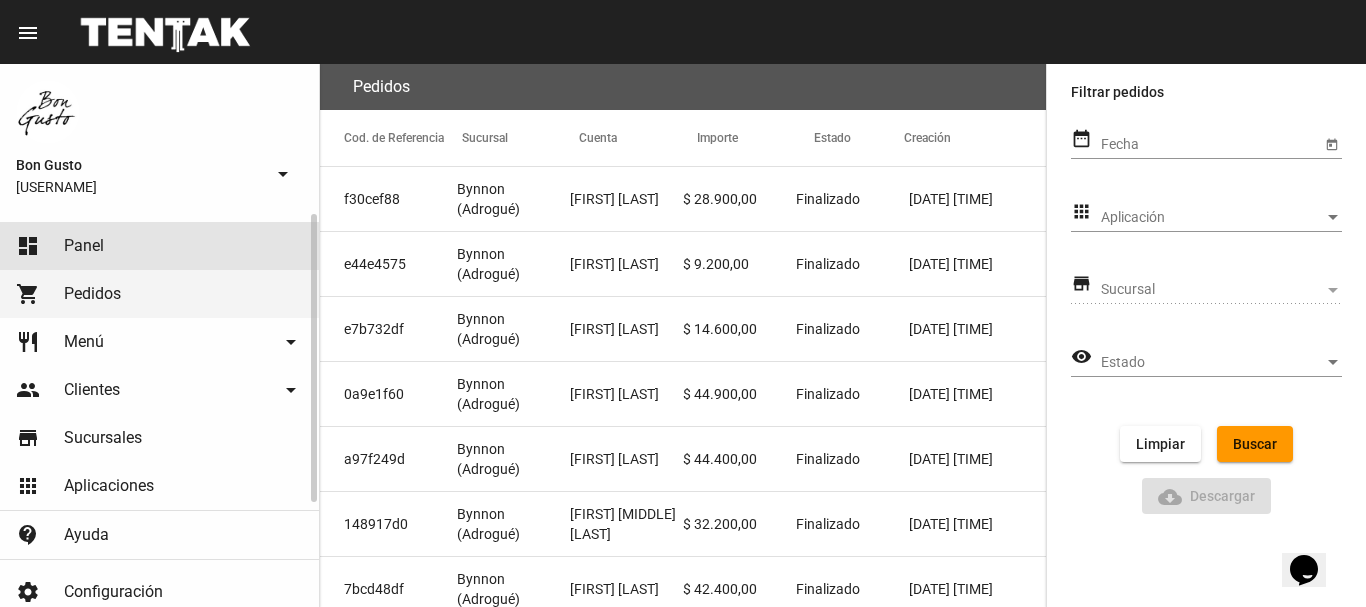 click on "dashboard Panel" at bounding box center (159, 246) 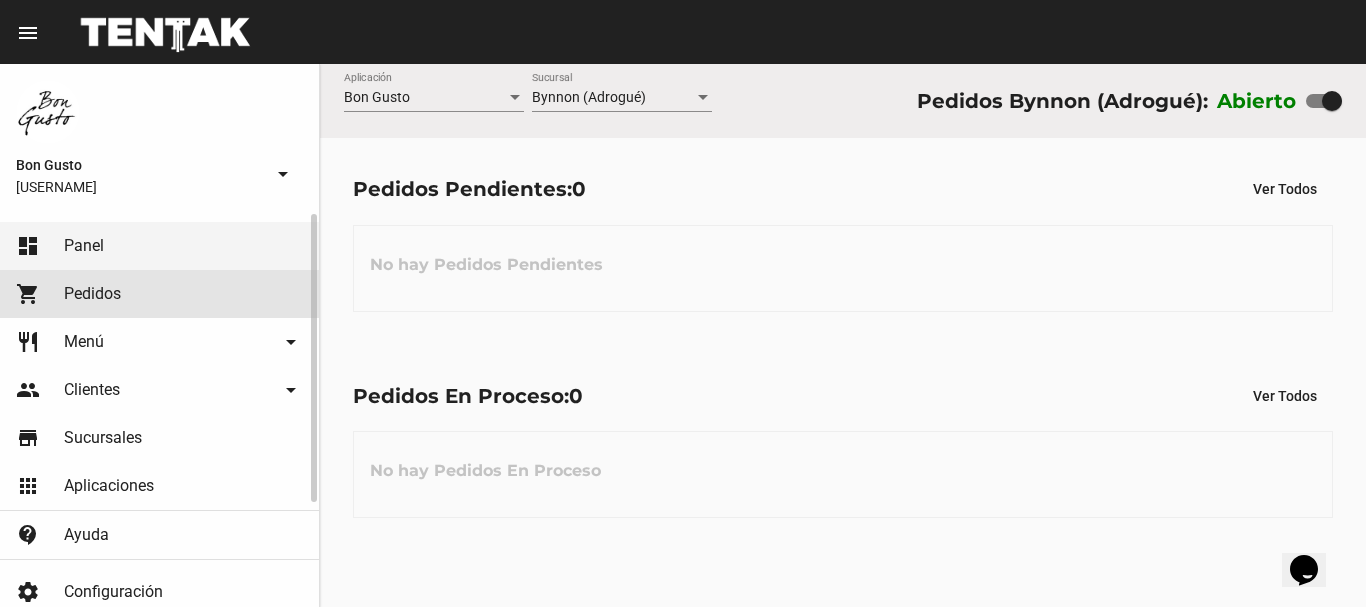 click on "shopping_cart Pedidos" at bounding box center (159, 294) 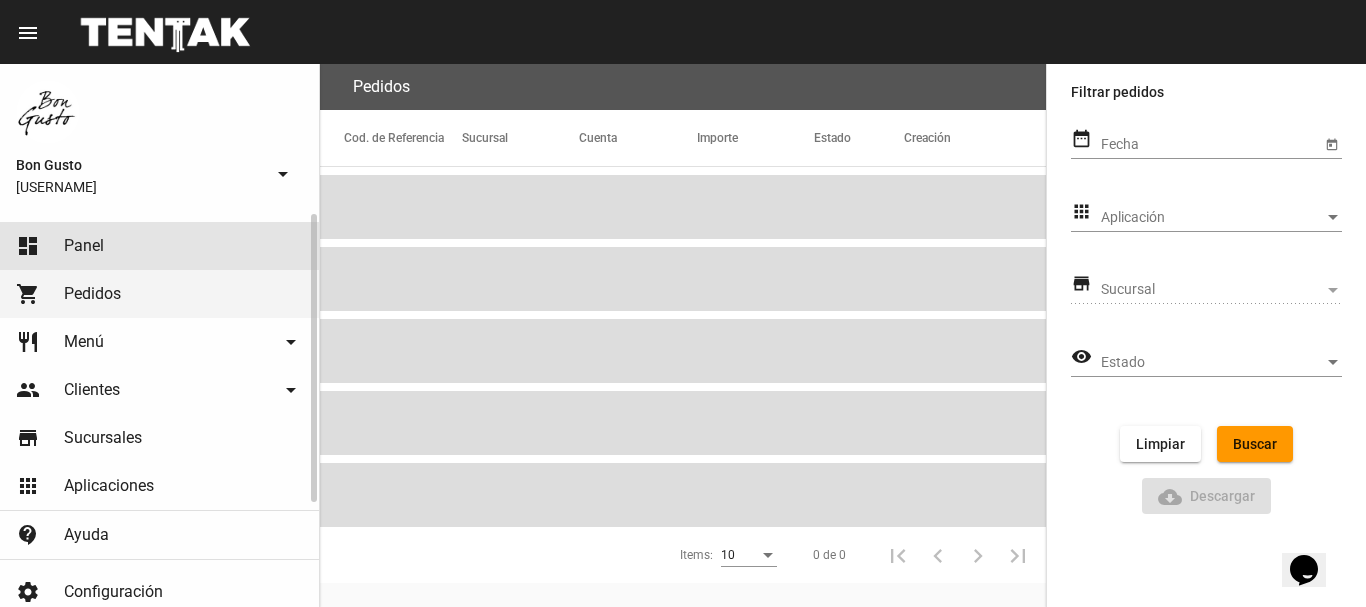 click on "dashboard Panel" at bounding box center (159, 246) 